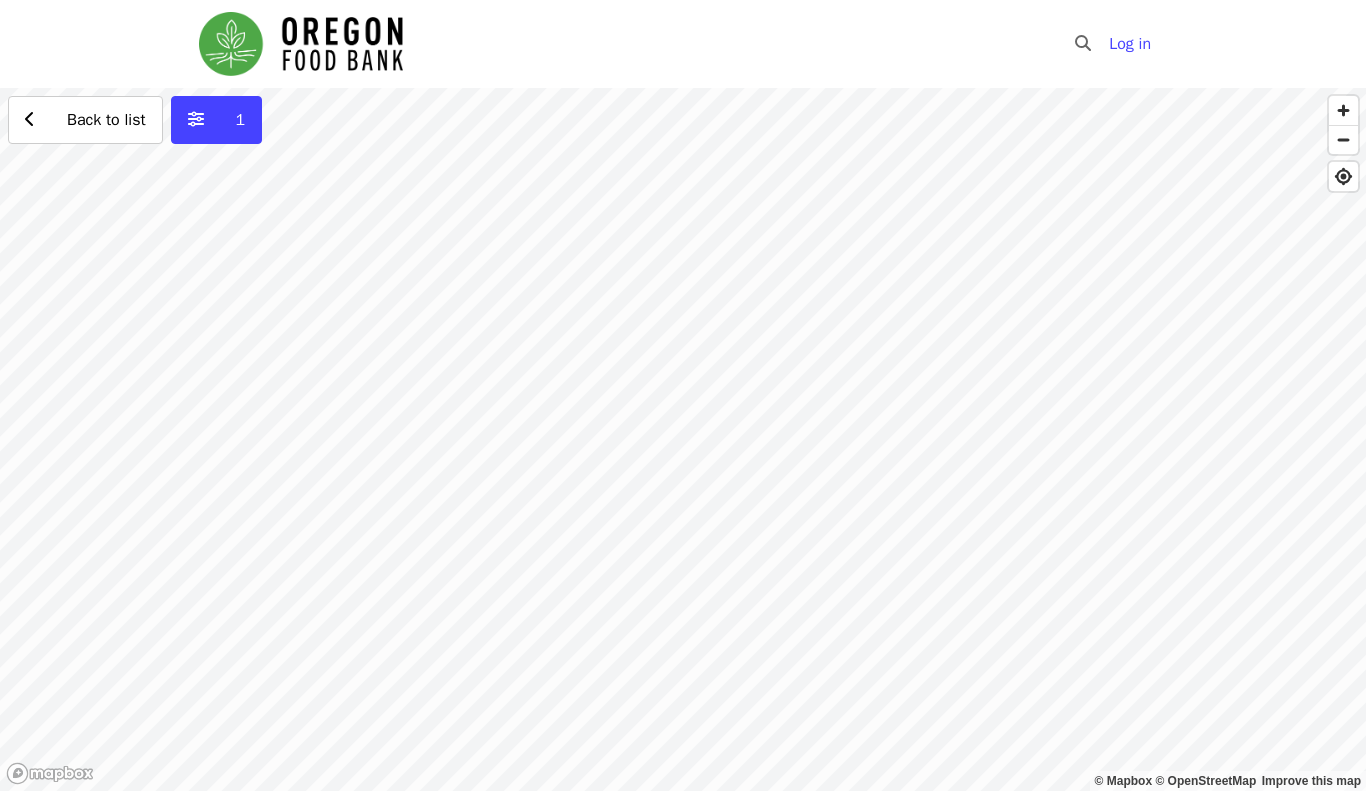 scroll, scrollTop: 0, scrollLeft: 0, axis: both 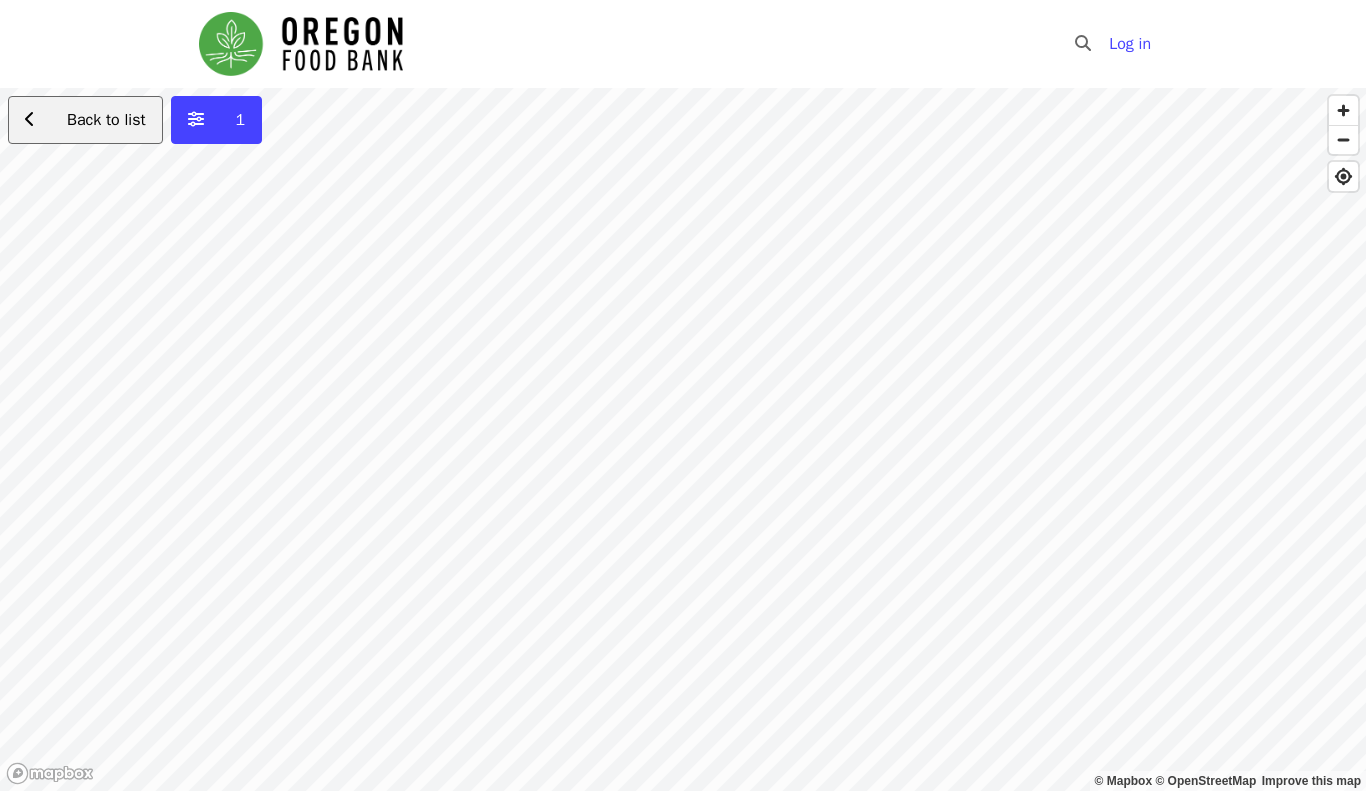 click on "Back to list" at bounding box center (96, 120) 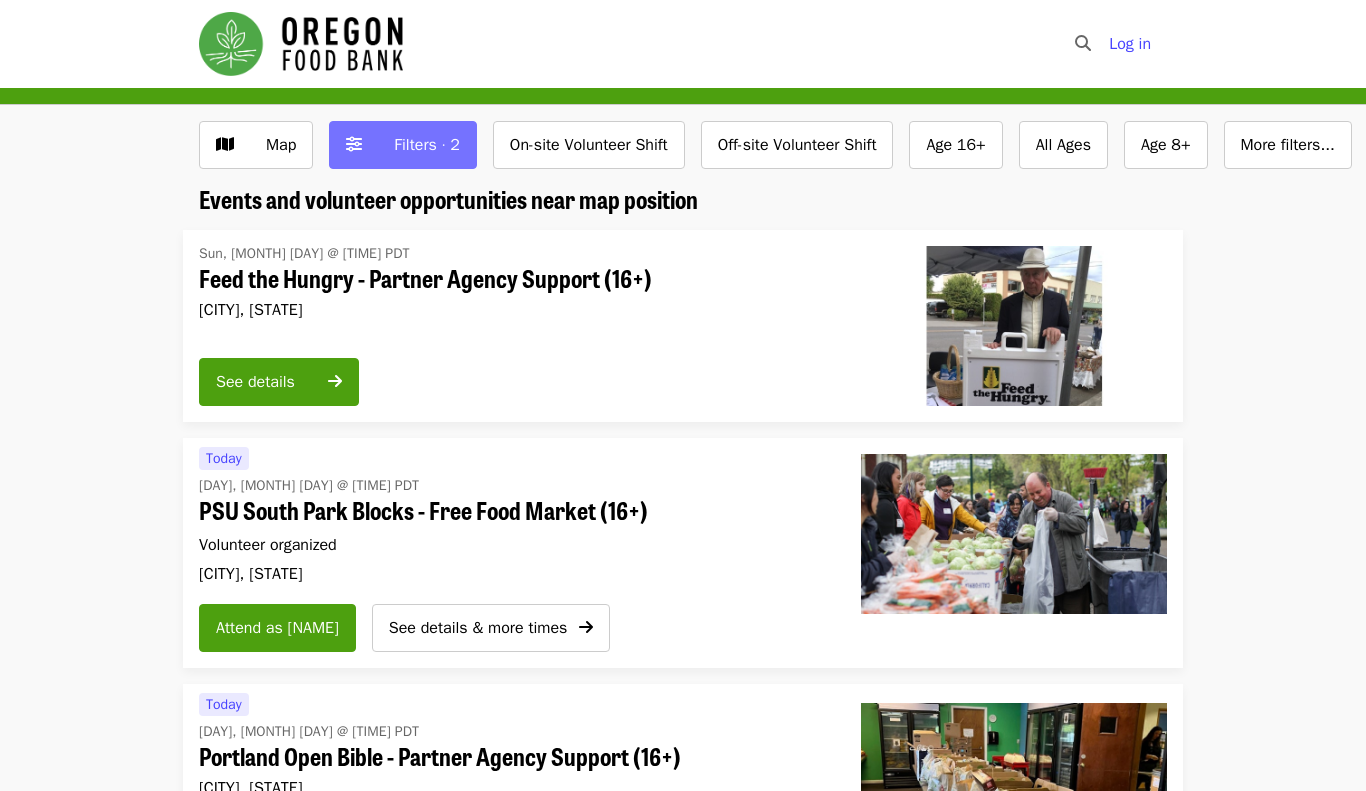 click on "Filters · 2" at bounding box center [427, 145] 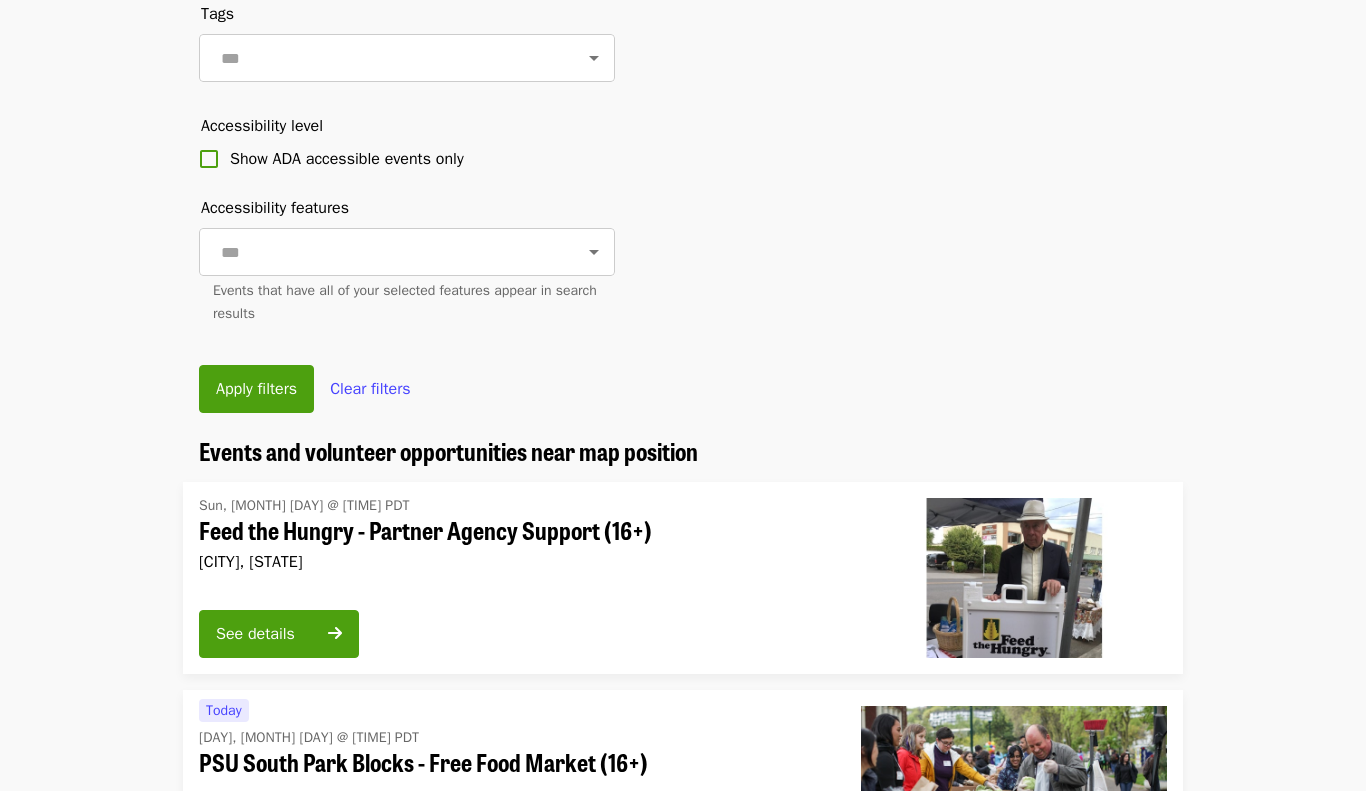 scroll, scrollTop: 804, scrollLeft: 0, axis: vertical 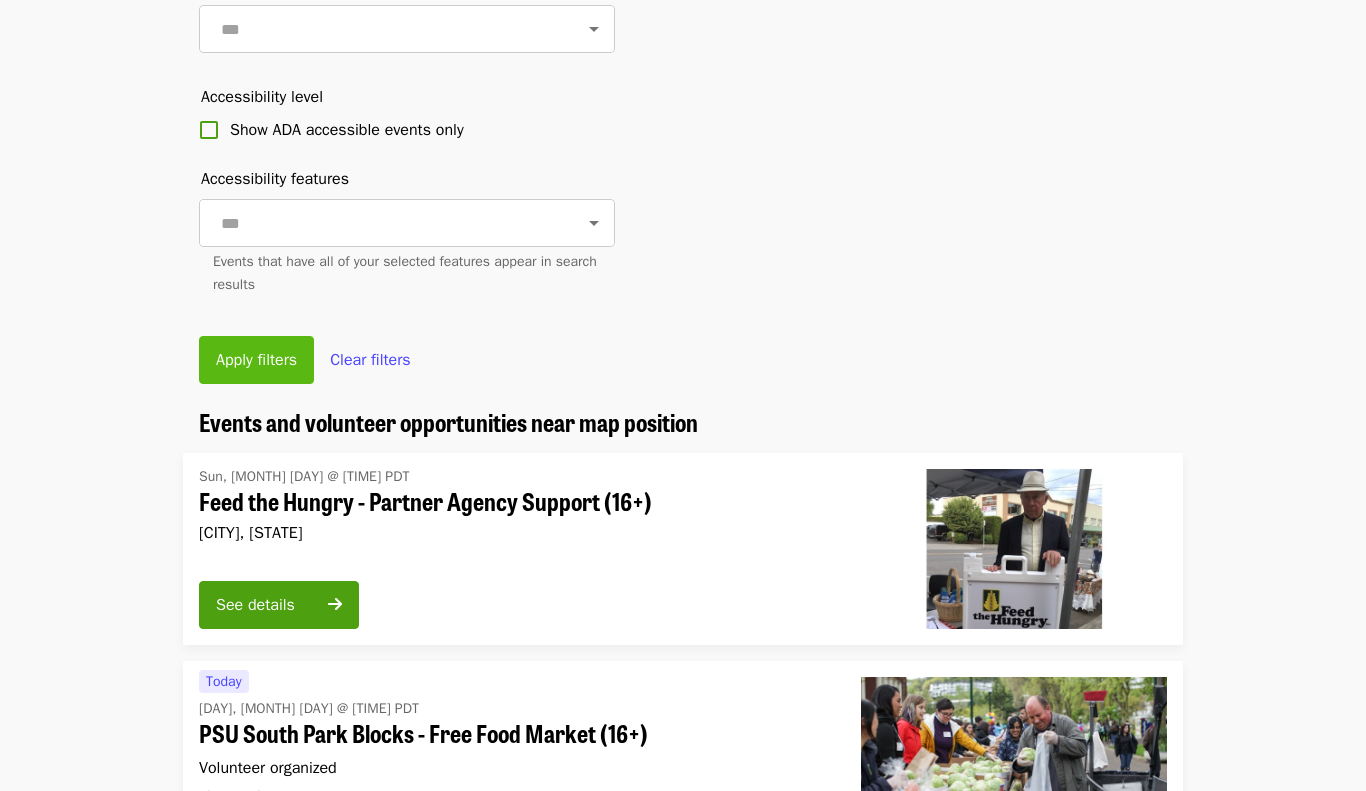 click on "Apply filters" at bounding box center [256, 360] 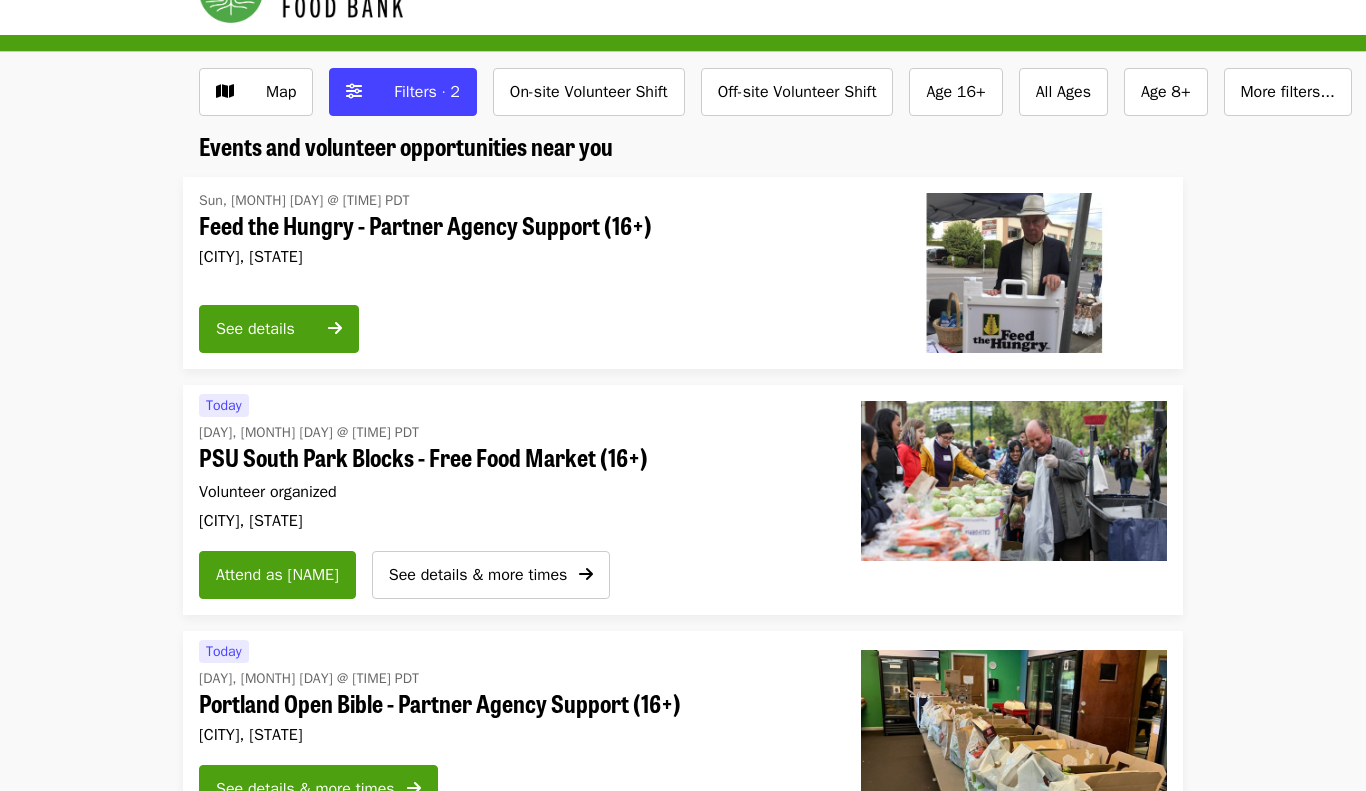 scroll, scrollTop: 63, scrollLeft: 0, axis: vertical 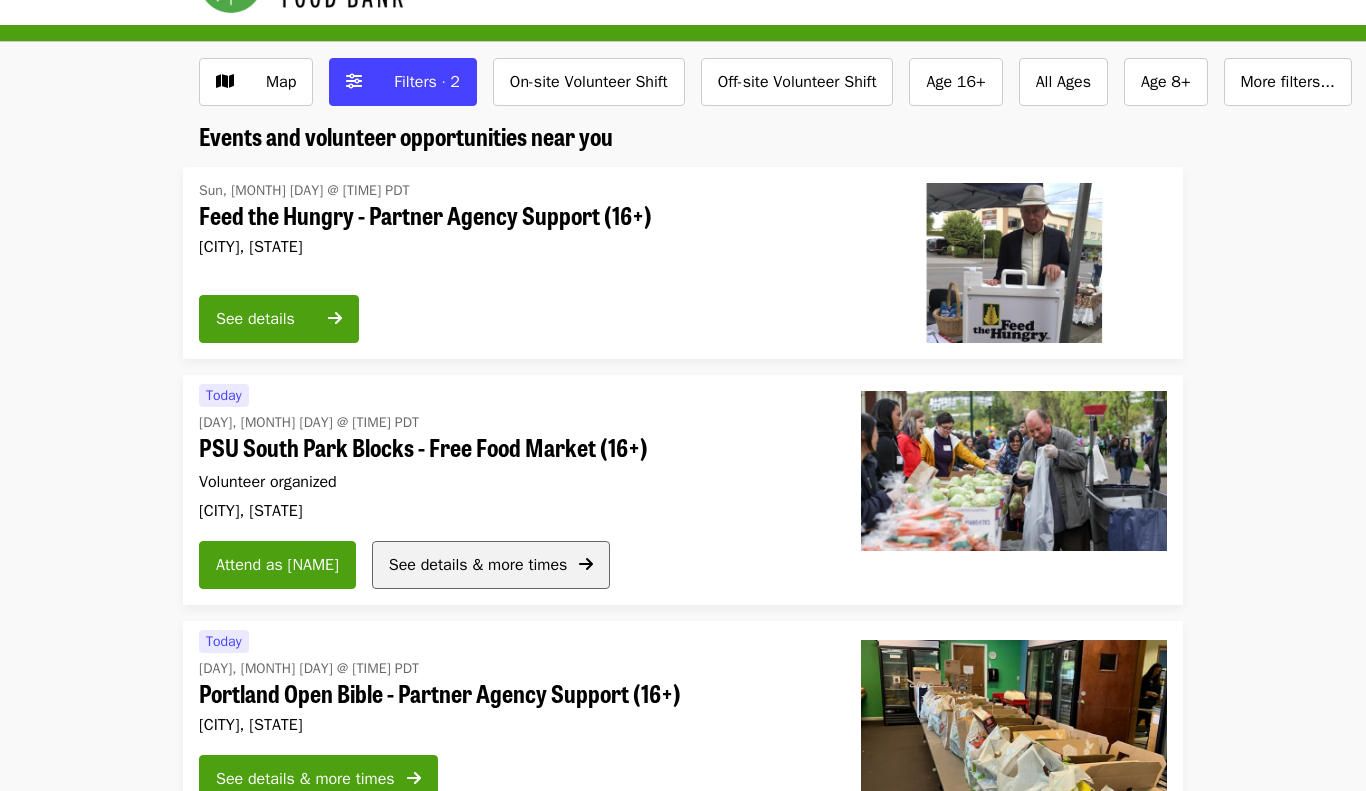 click on "See details & more times" at bounding box center (478, 565) 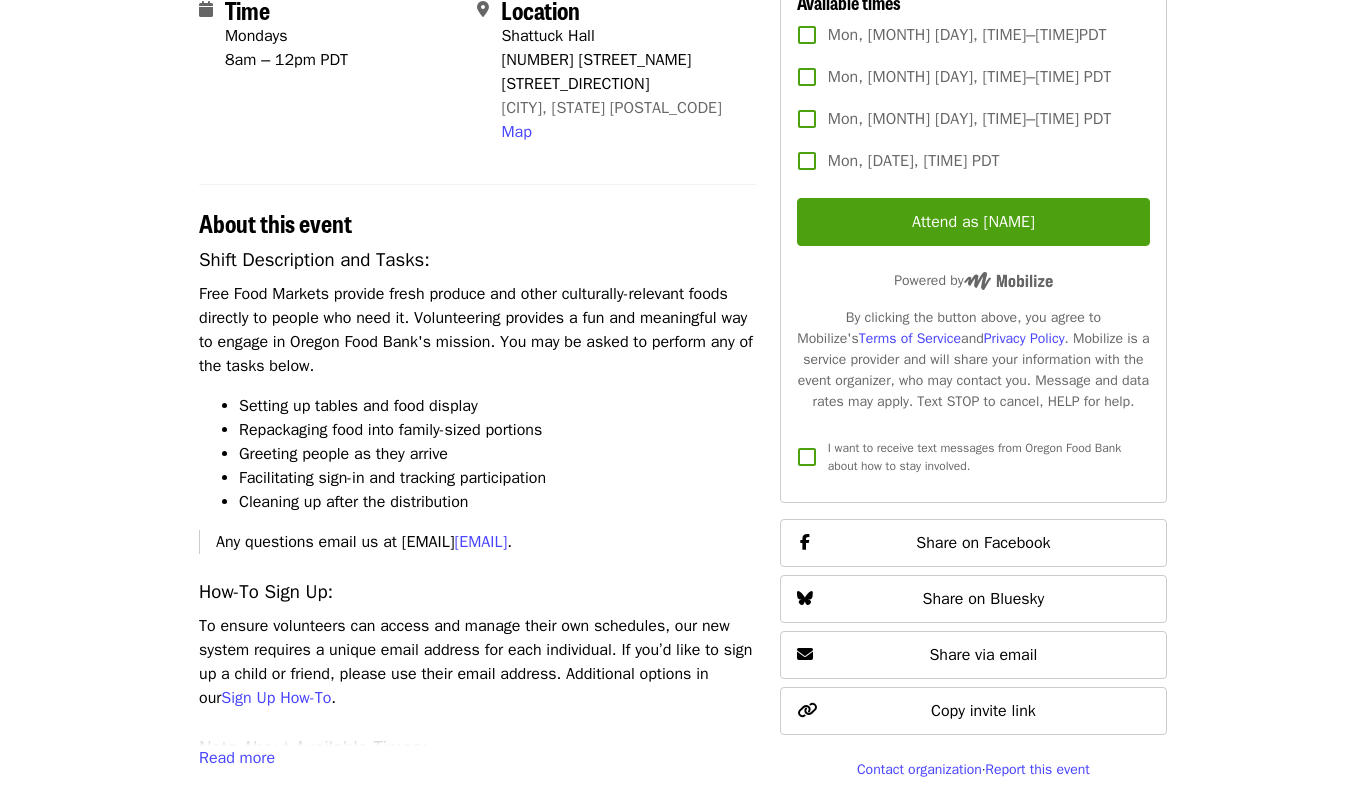 scroll, scrollTop: 503, scrollLeft: 0, axis: vertical 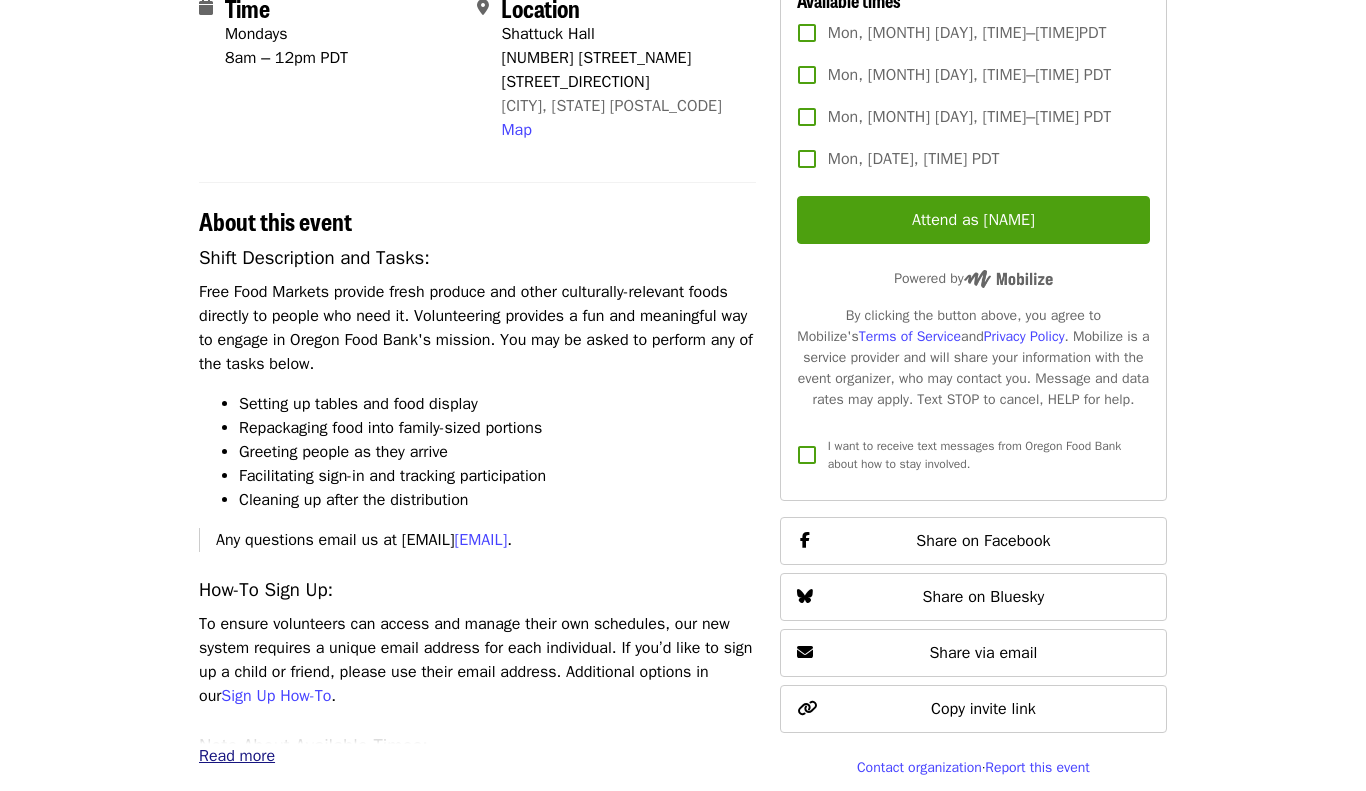 click on "Read more" at bounding box center (237, 756) 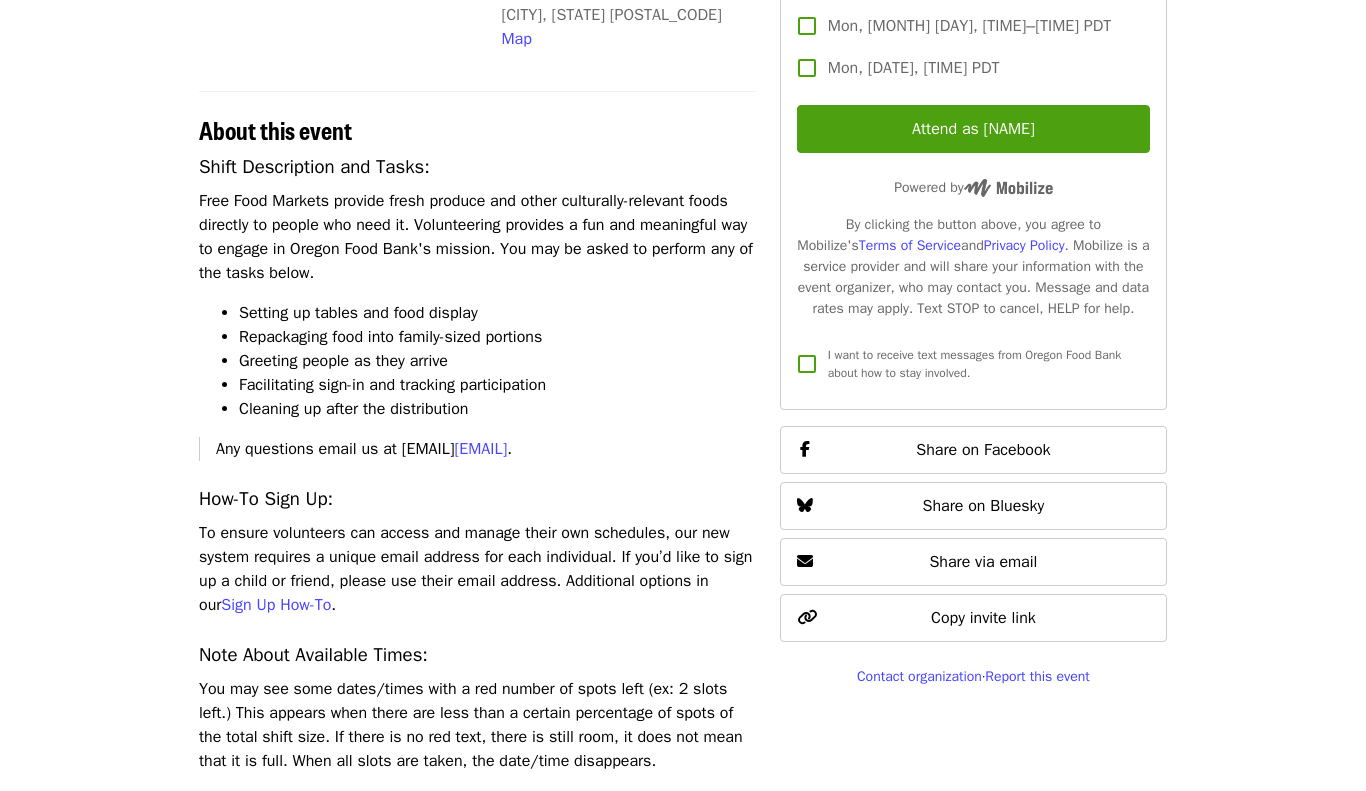 scroll, scrollTop: 0, scrollLeft: 0, axis: both 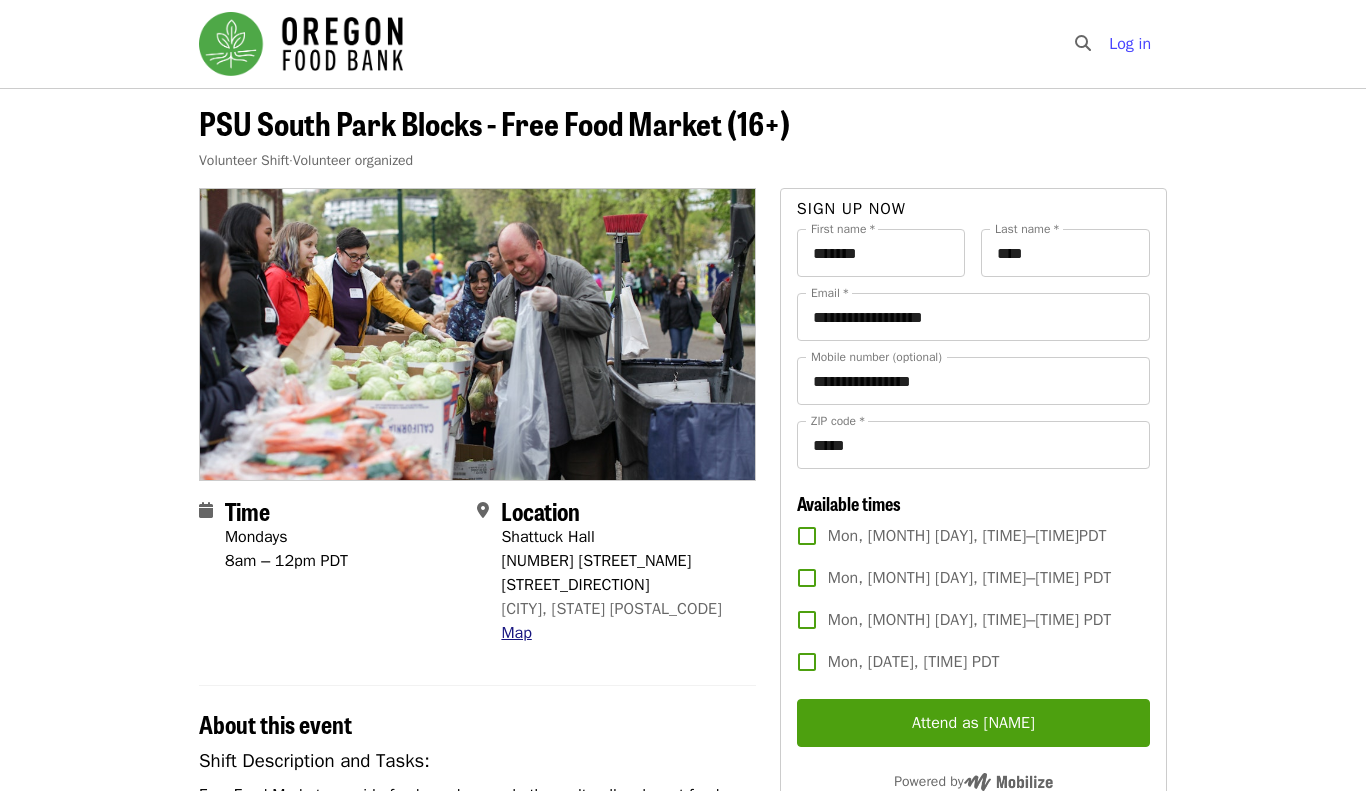 click on "Map" at bounding box center [516, 633] 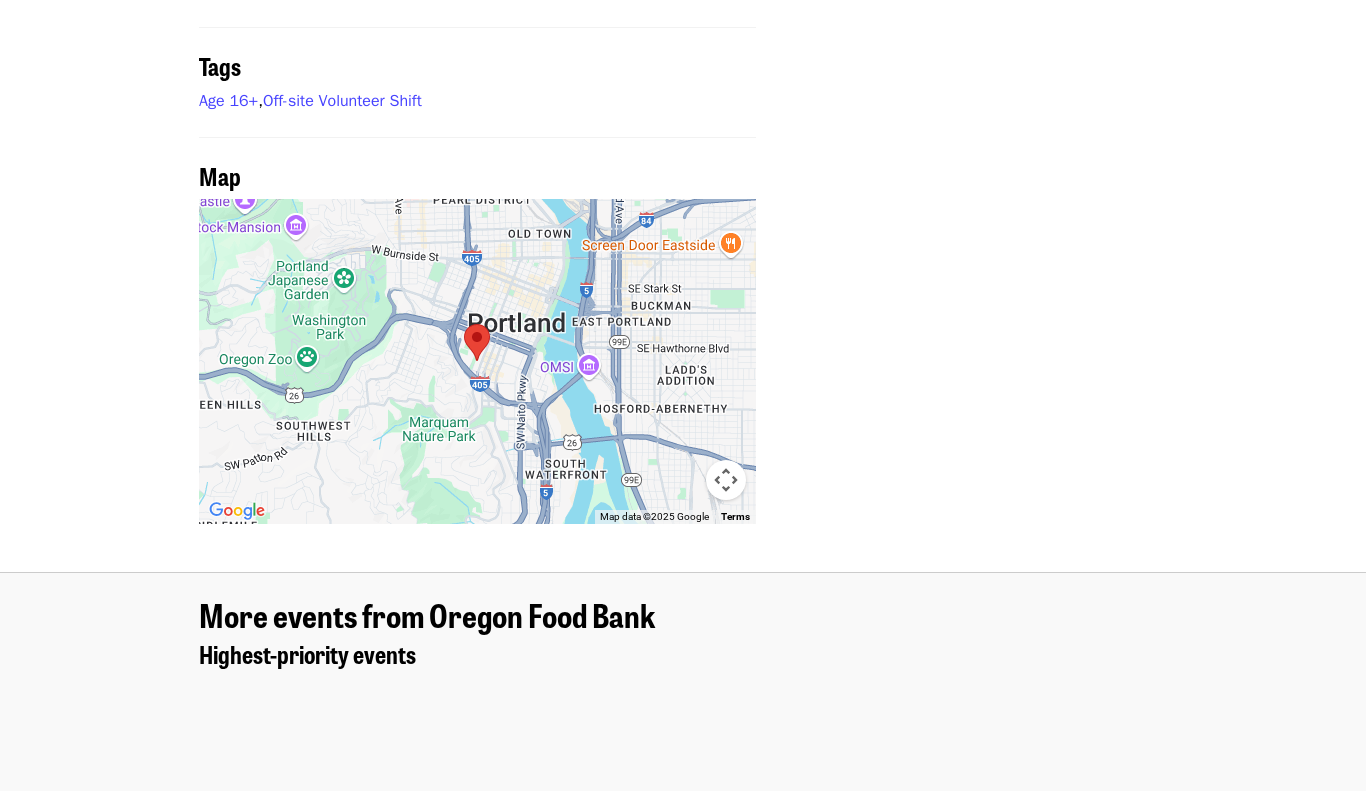 scroll, scrollTop: 1999, scrollLeft: 0, axis: vertical 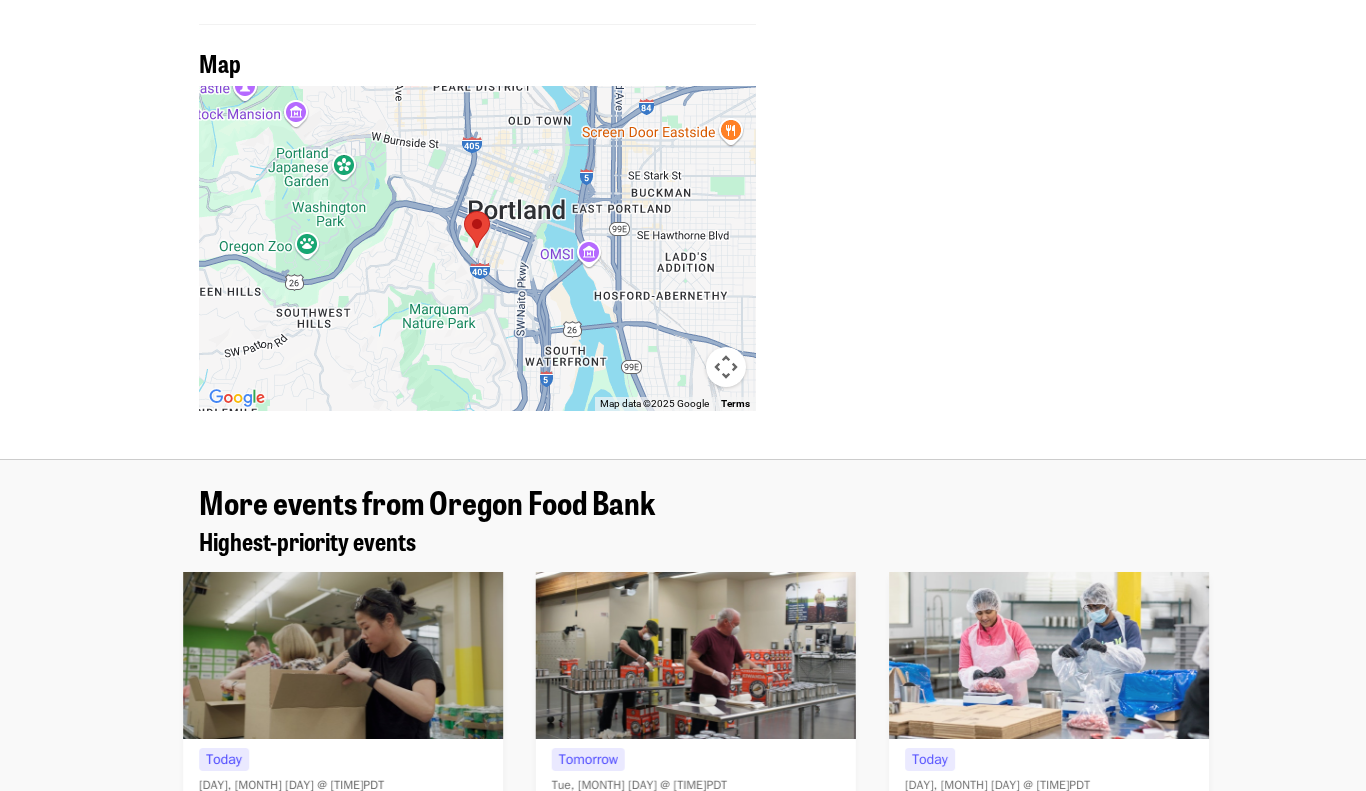 click at bounding box center [477, 229] 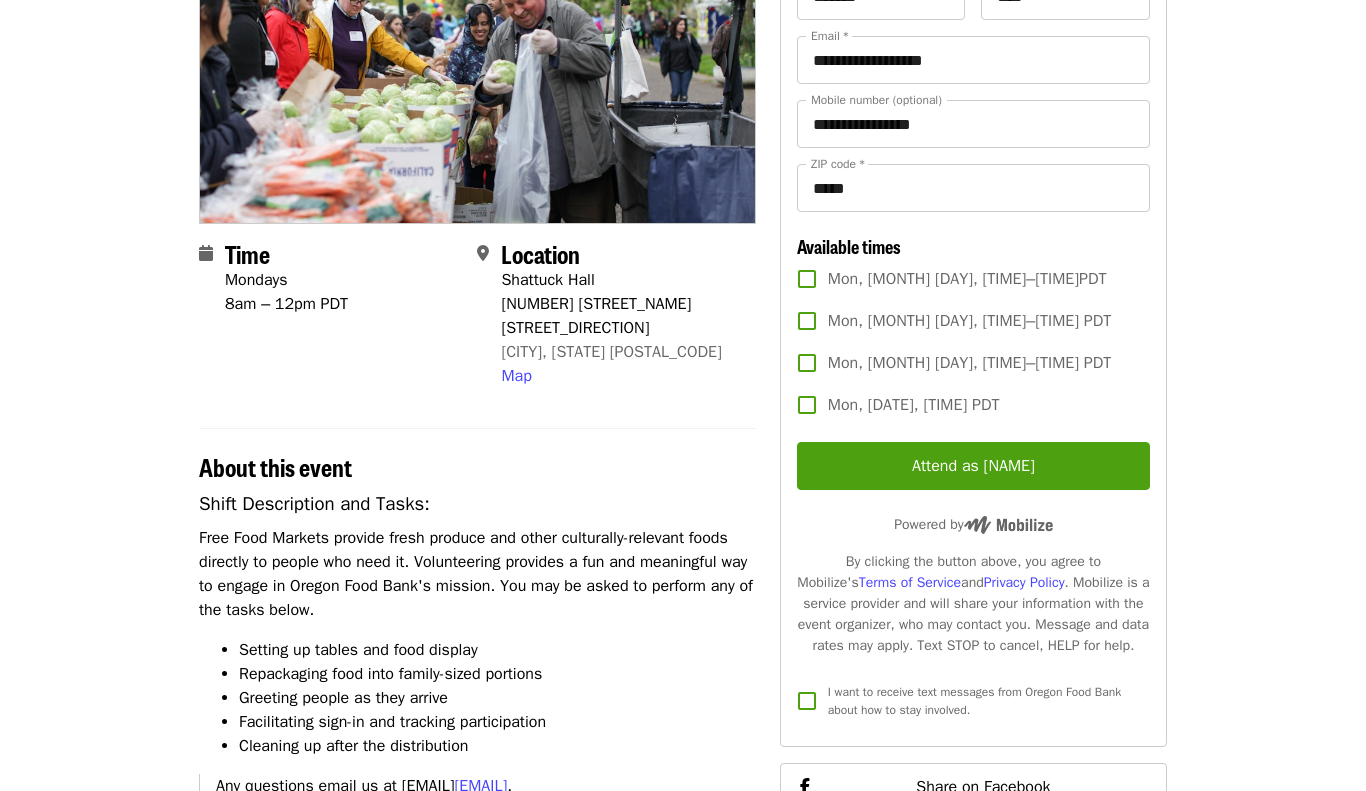 scroll, scrollTop: 252, scrollLeft: 0, axis: vertical 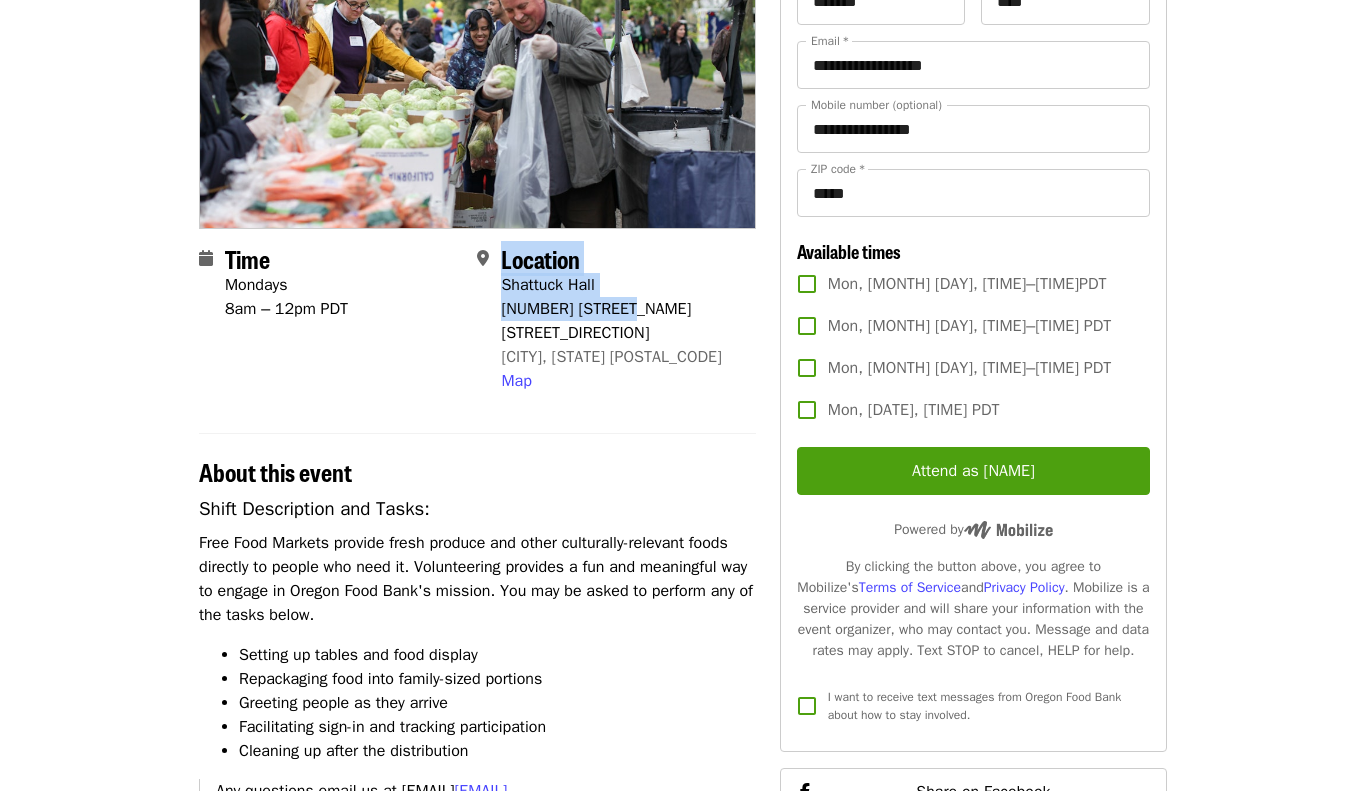 drag, startPoint x: 638, startPoint y: 301, endPoint x: 500, endPoint y: 304, distance: 138.03261 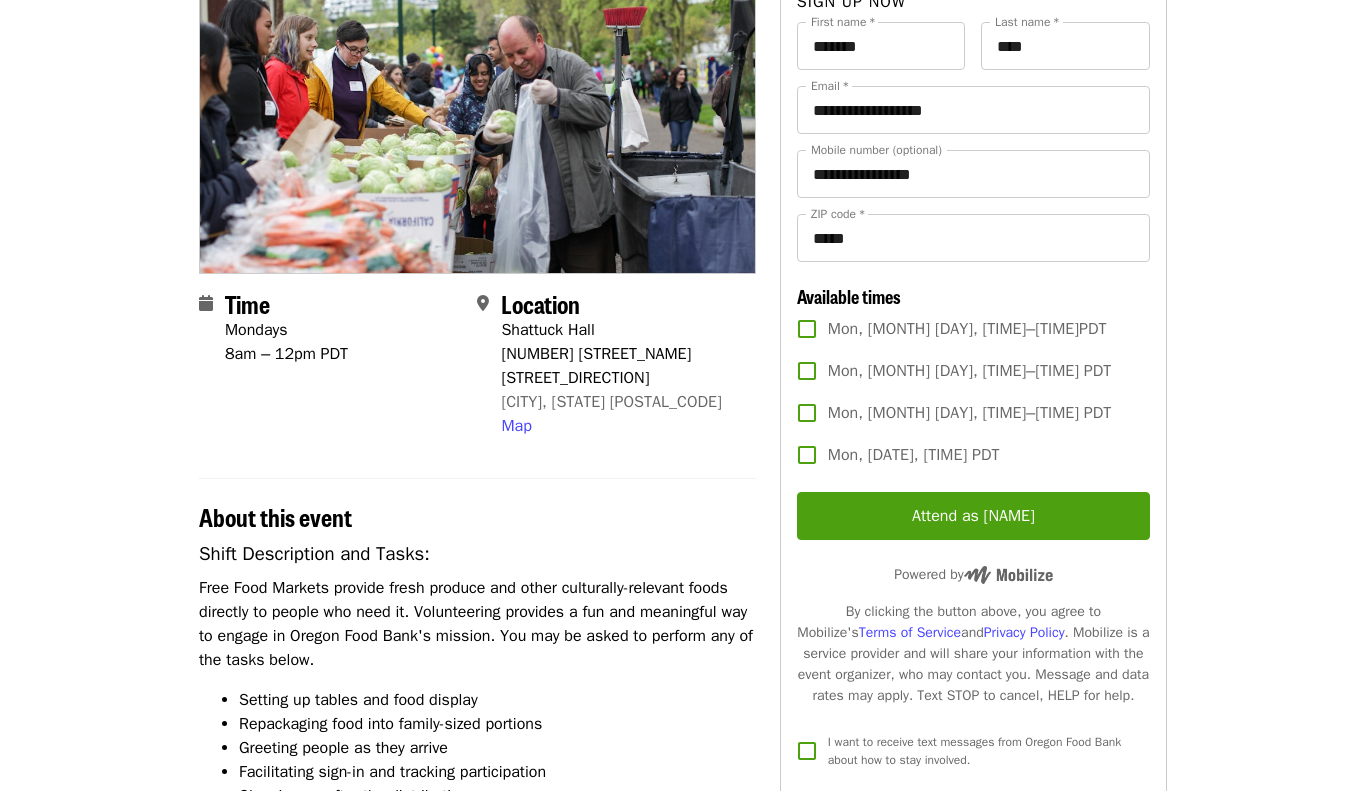 scroll, scrollTop: 202, scrollLeft: 0, axis: vertical 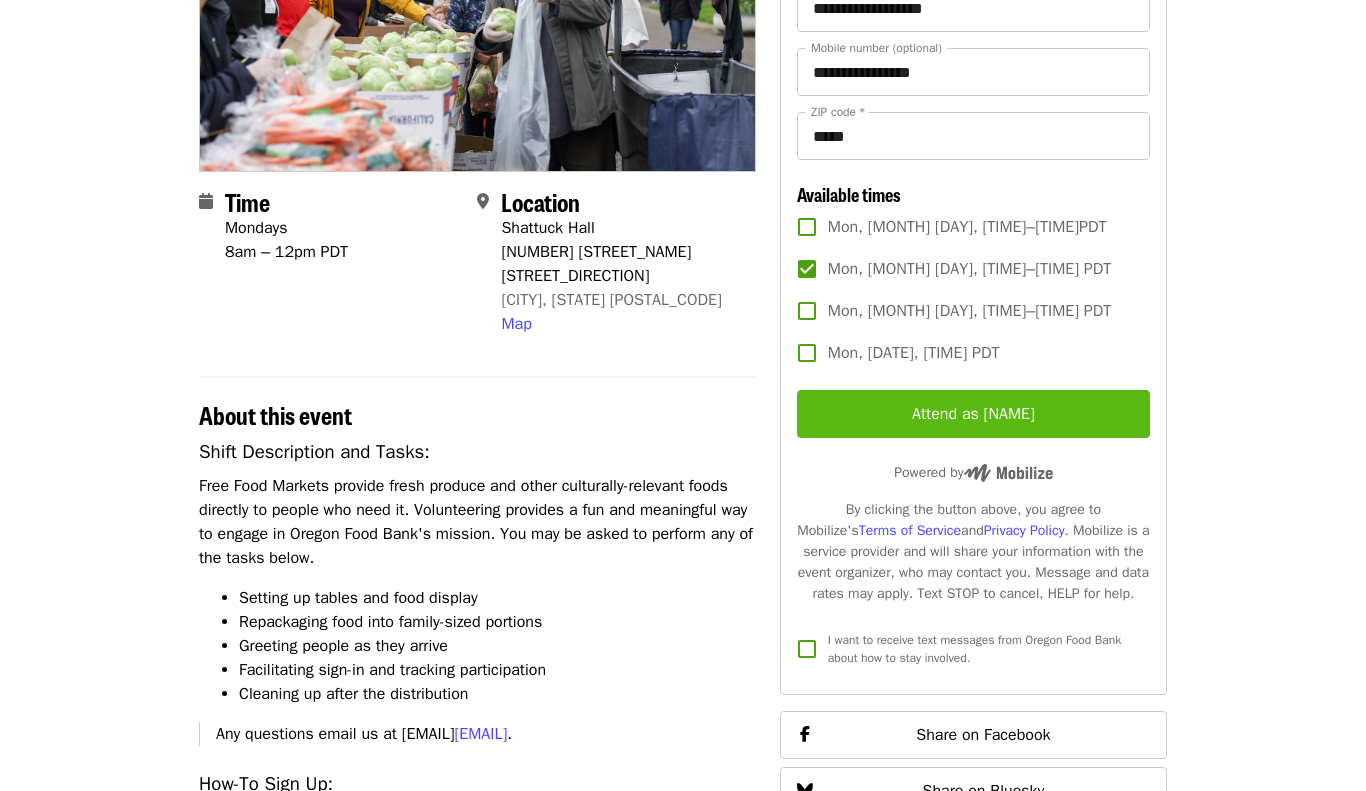click on "Attend as [NAME]" at bounding box center (973, 414) 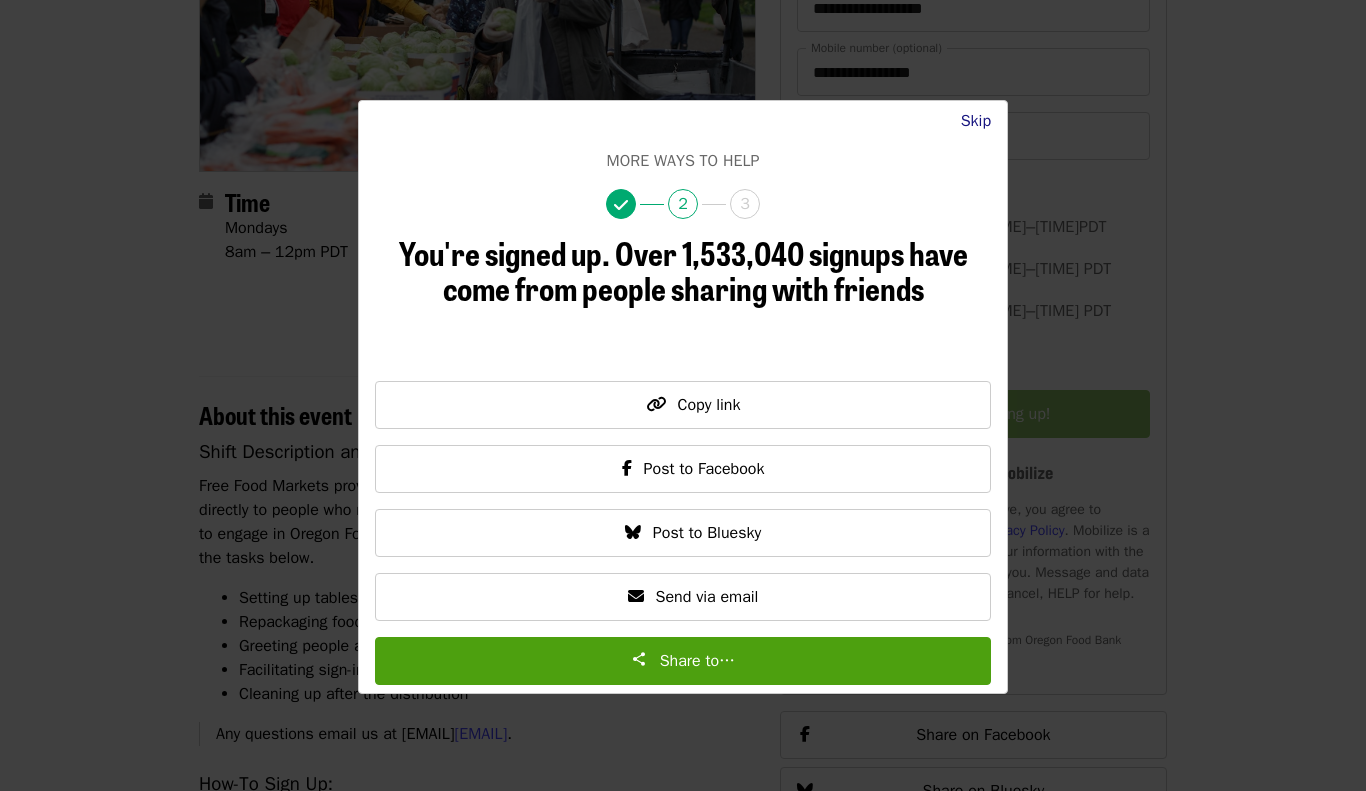 click on "Skip" at bounding box center [976, 121] 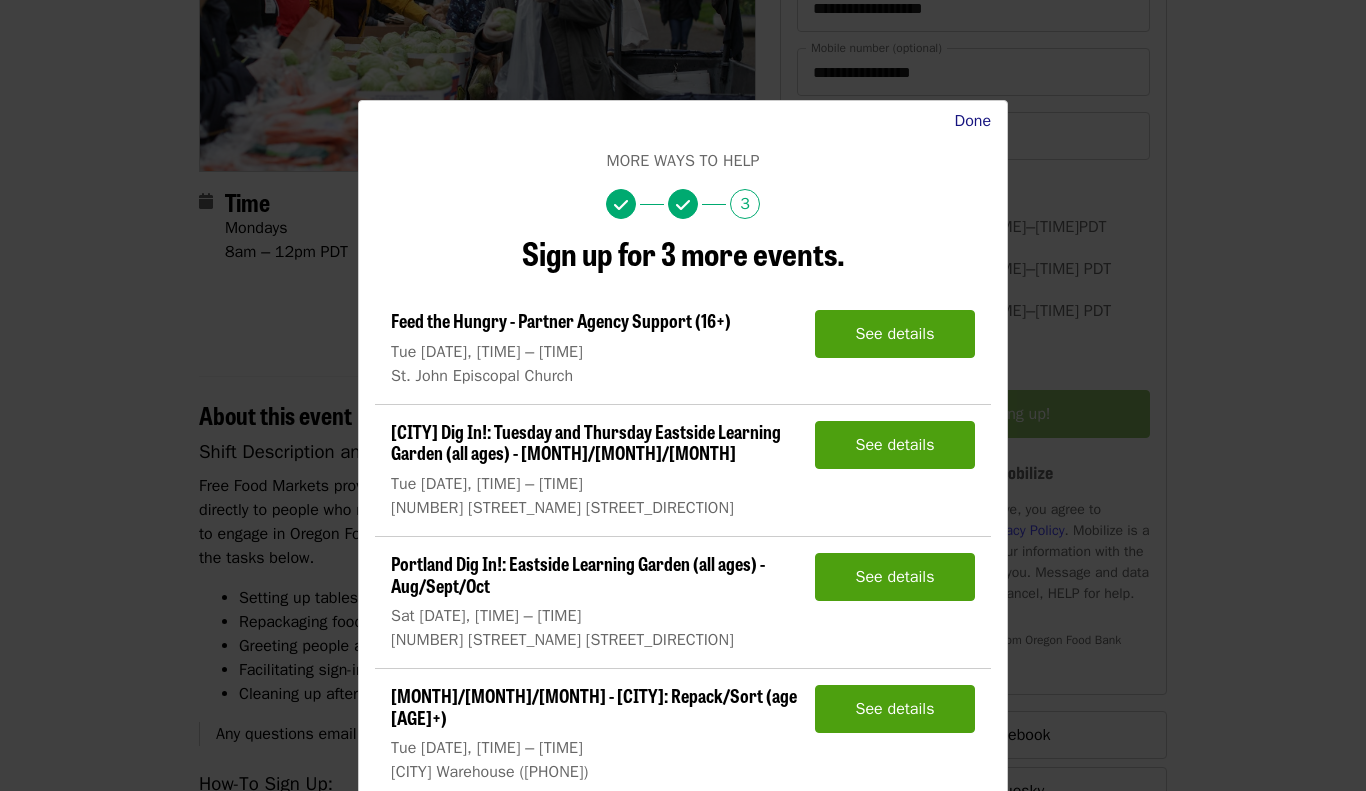 click on "Done" at bounding box center (973, 121) 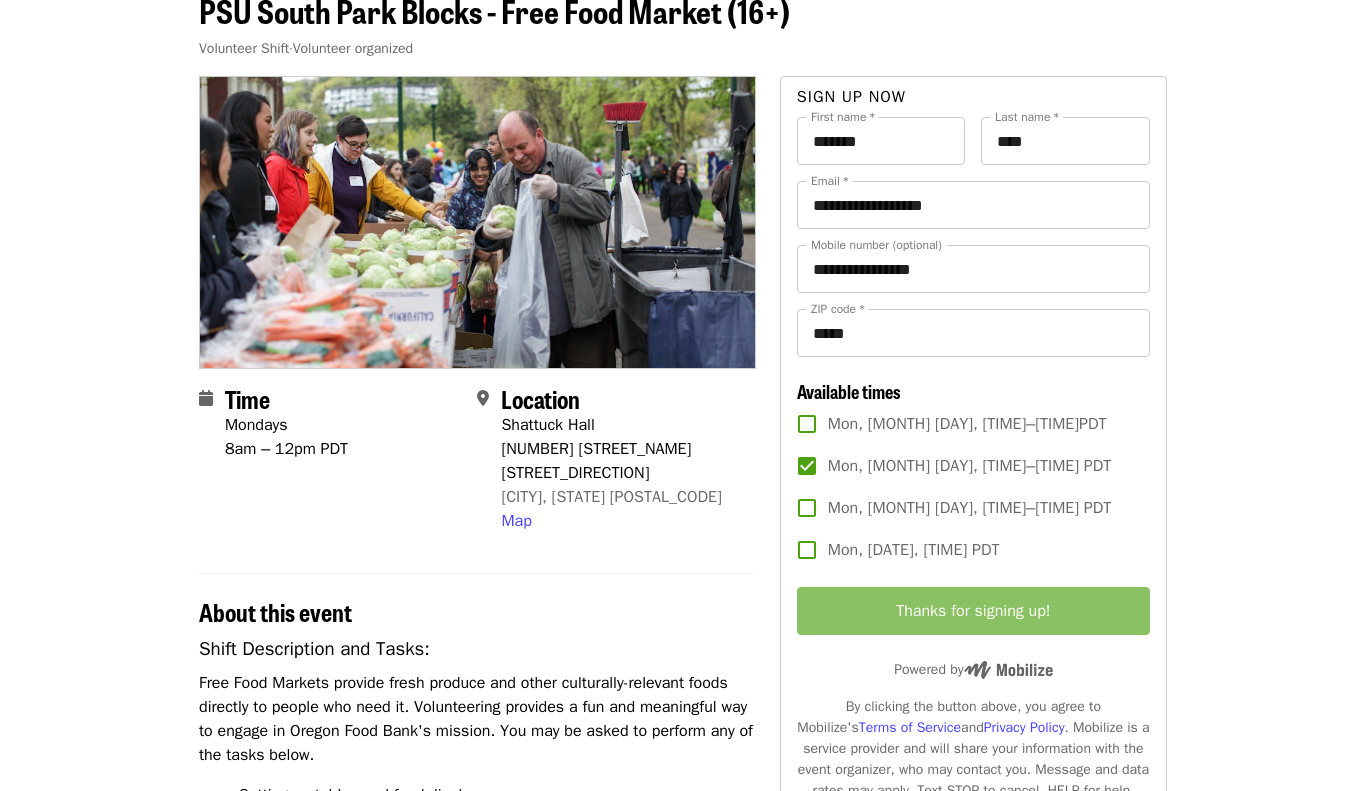 scroll, scrollTop: 114, scrollLeft: 0, axis: vertical 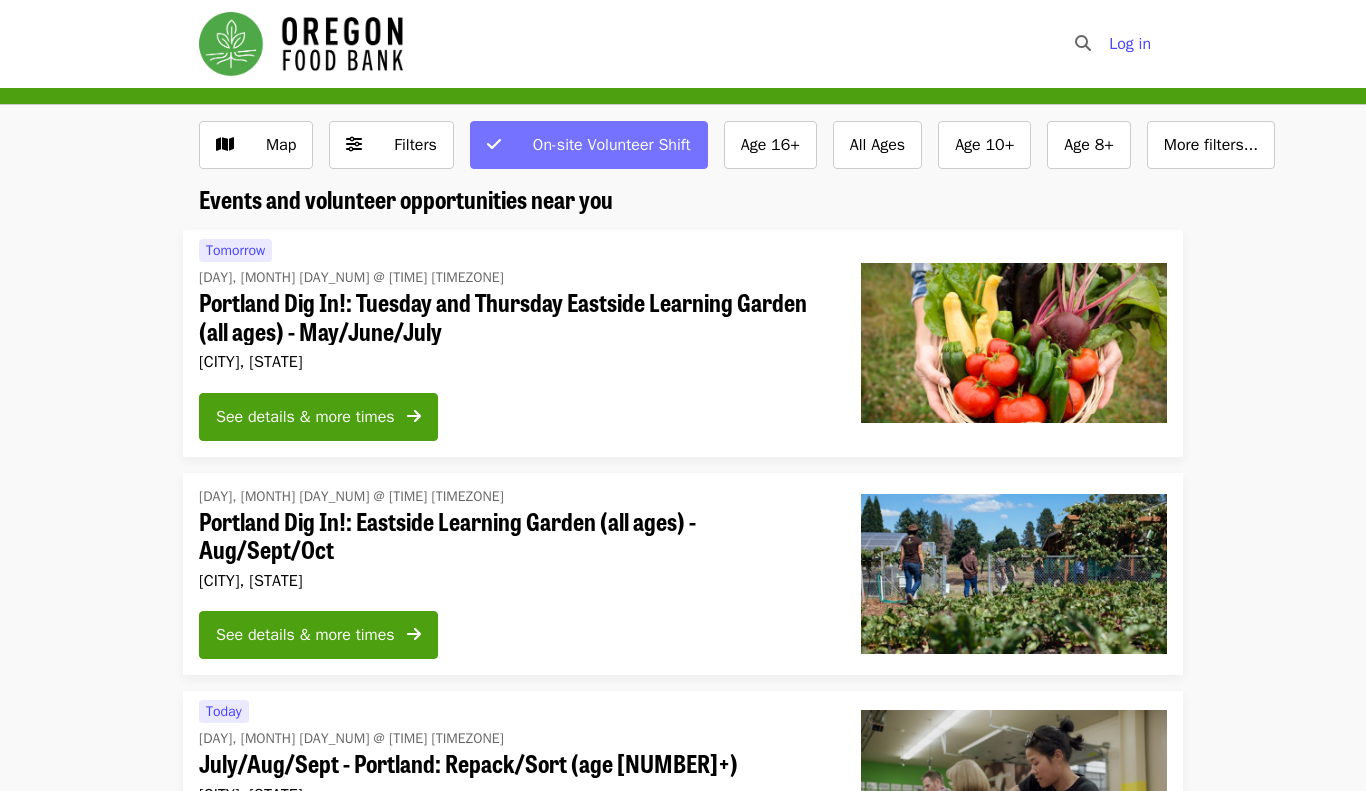click on "On-site Volunteer Shift" at bounding box center [602, 145] 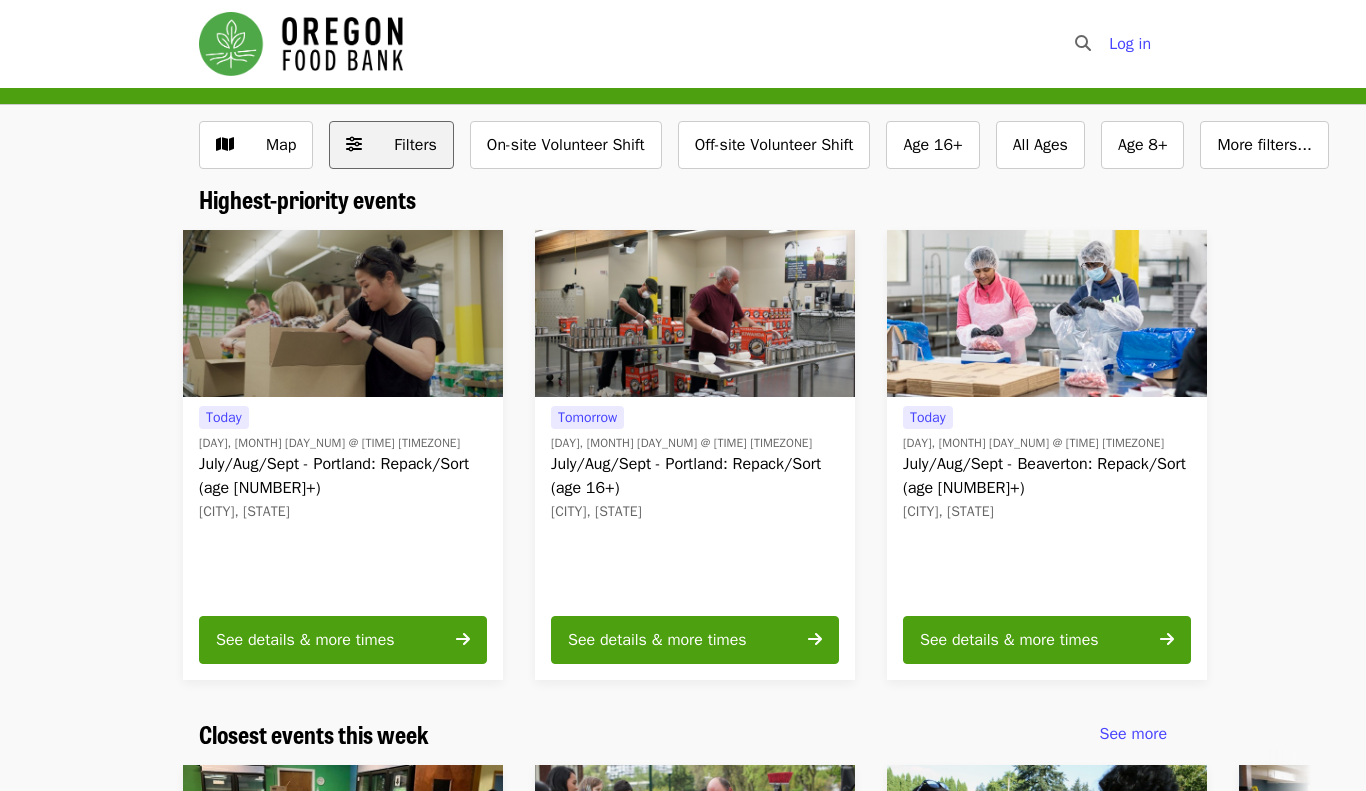 click on "Filters" at bounding box center [391, 145] 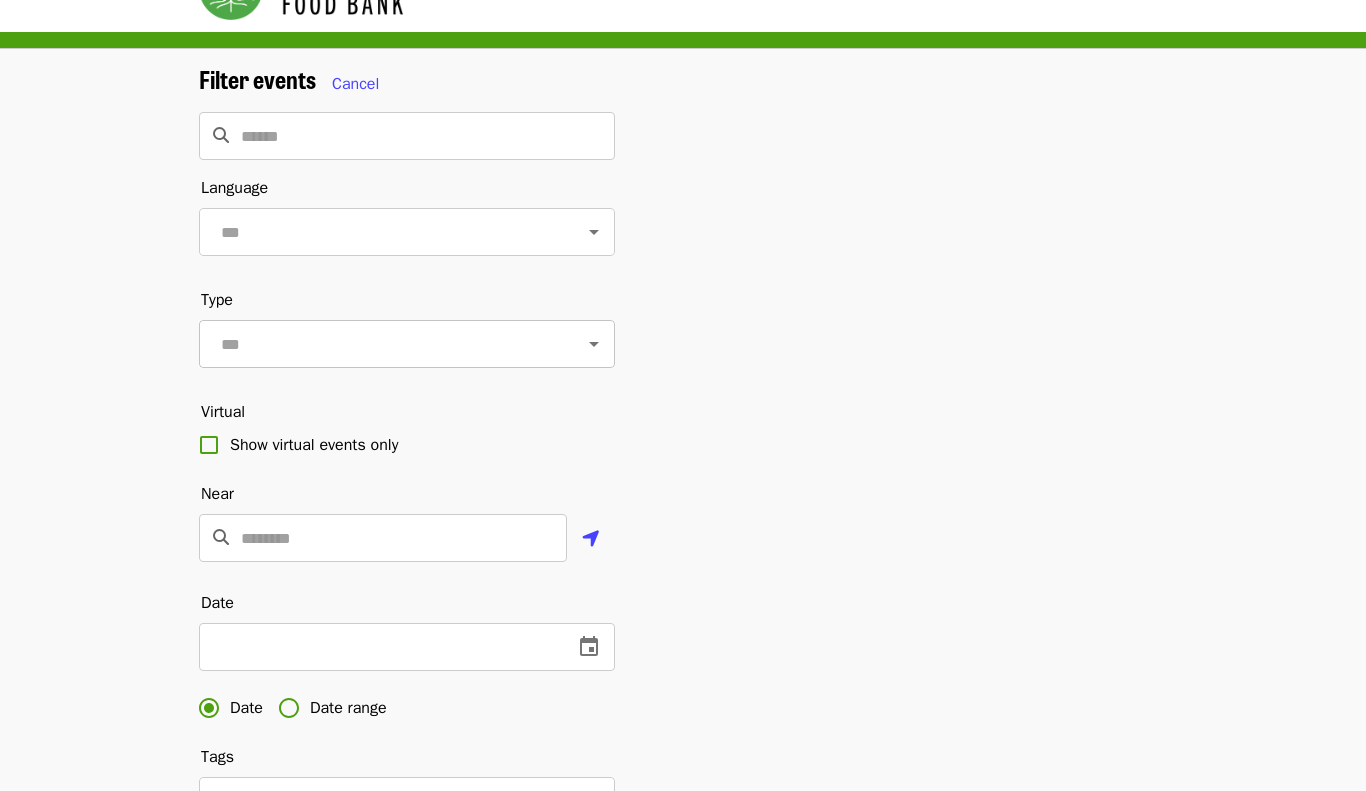 scroll, scrollTop: 67, scrollLeft: 0, axis: vertical 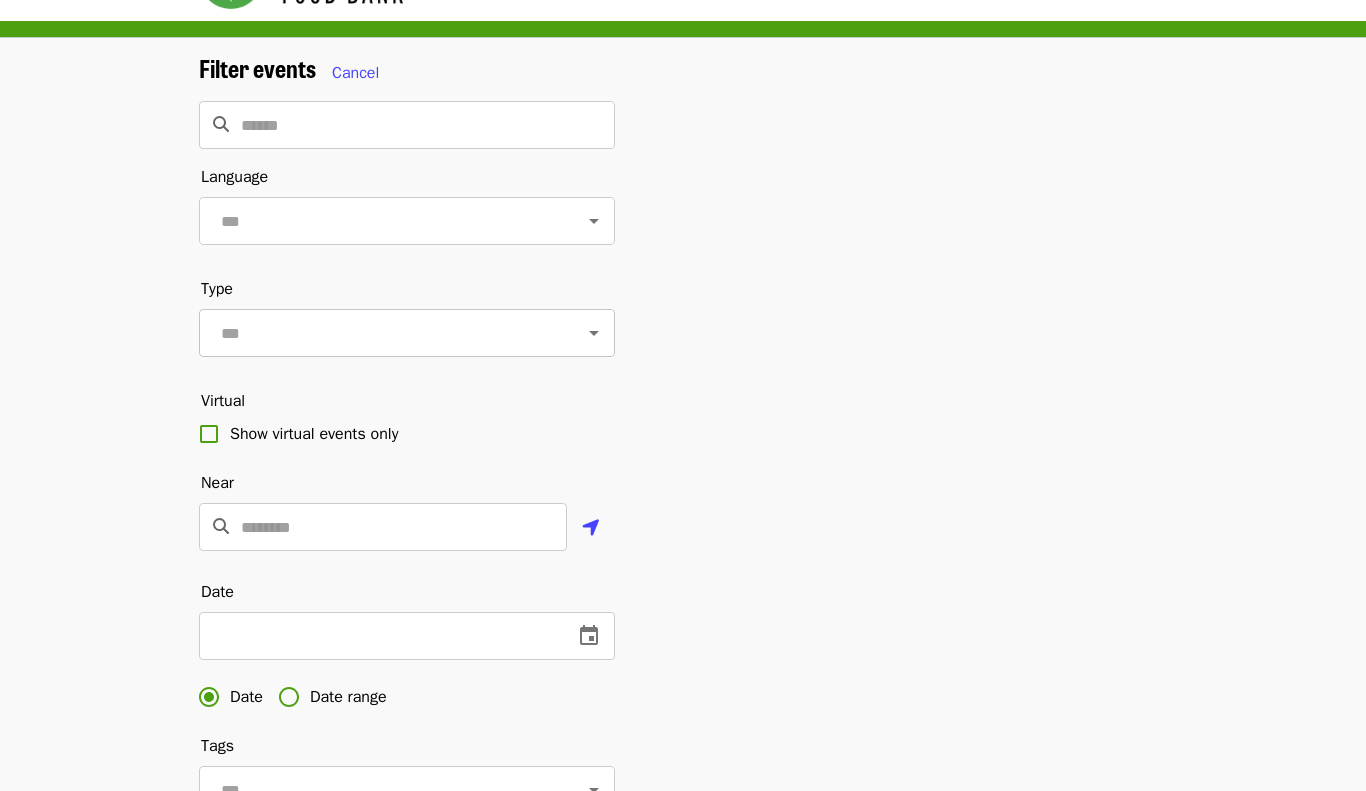 click on "​" at bounding box center [407, 333] 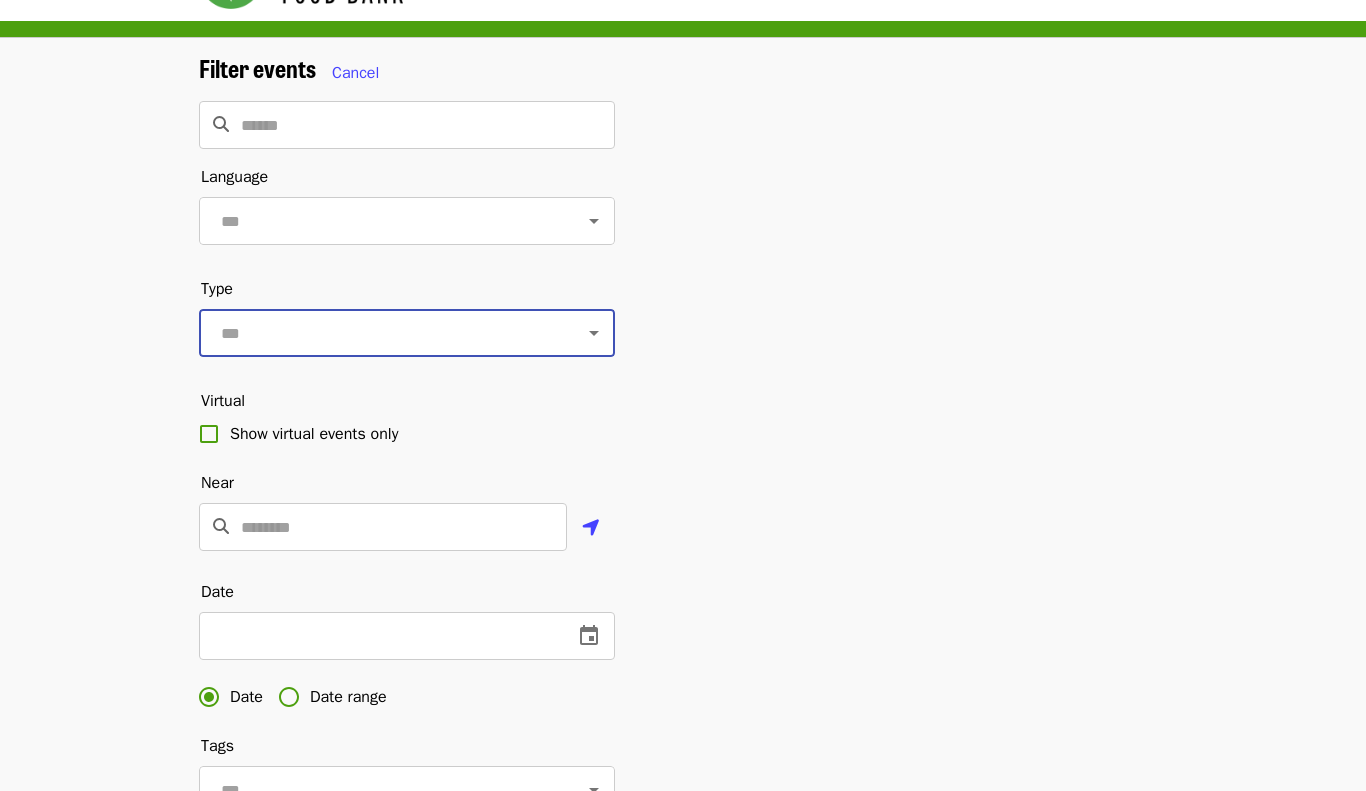 click at bounding box center [382, 333] 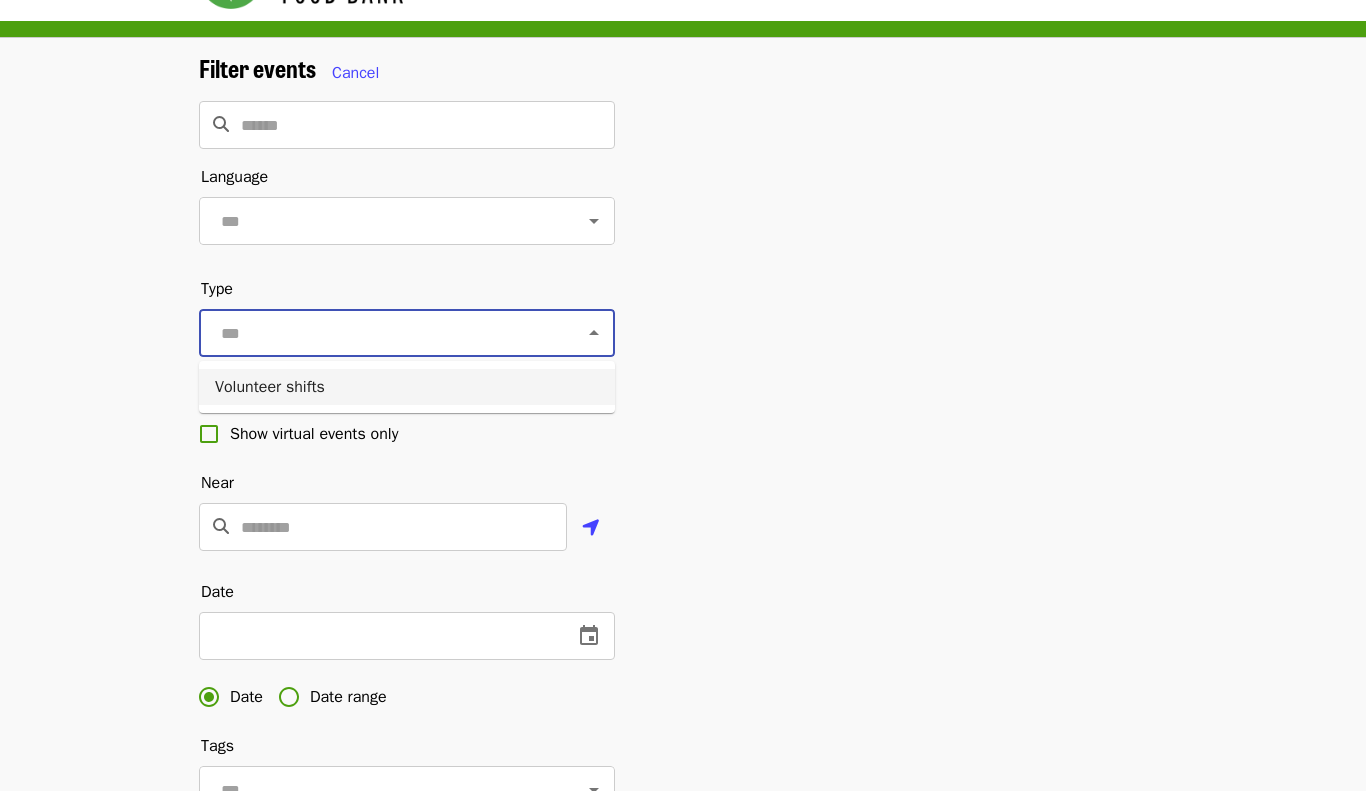 click on "Volunteer shifts" at bounding box center (407, 387) 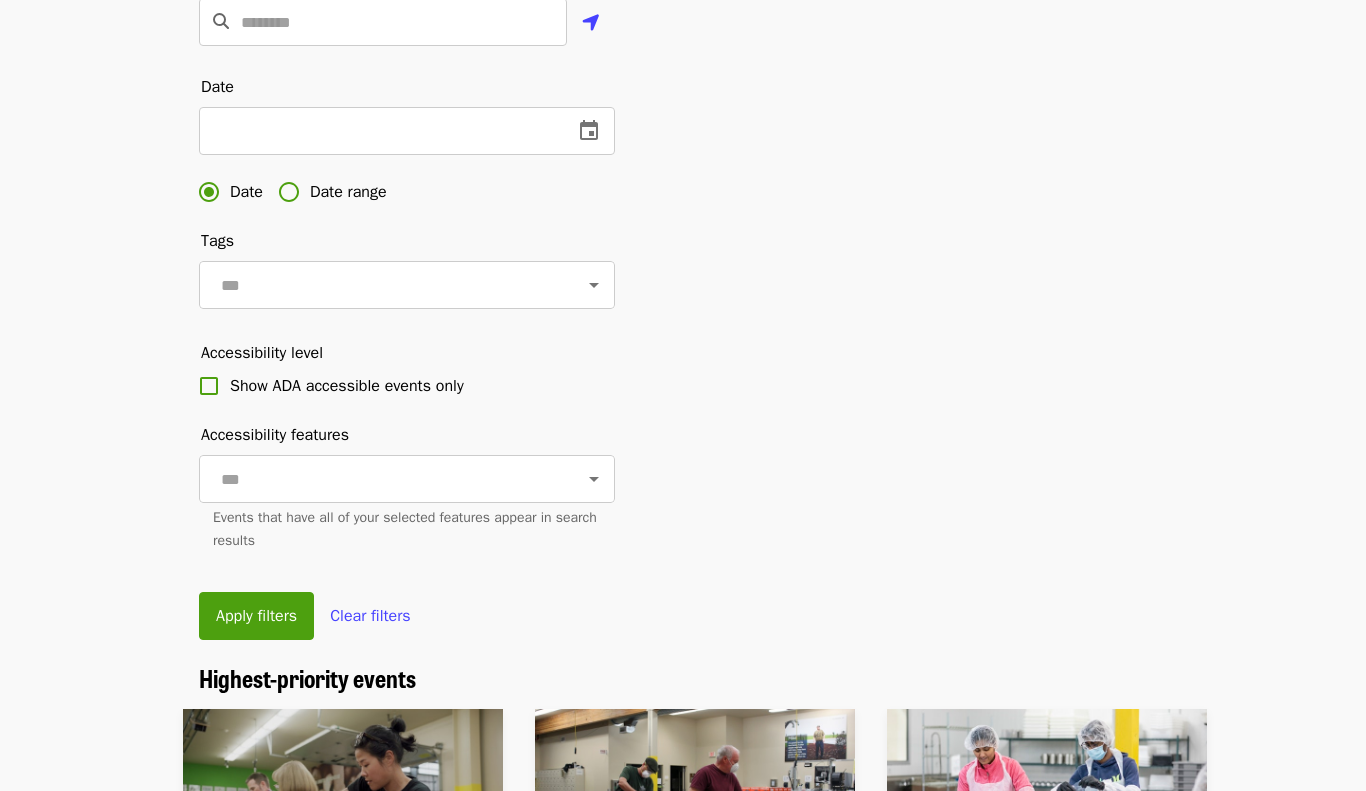 scroll, scrollTop: 573, scrollLeft: 0, axis: vertical 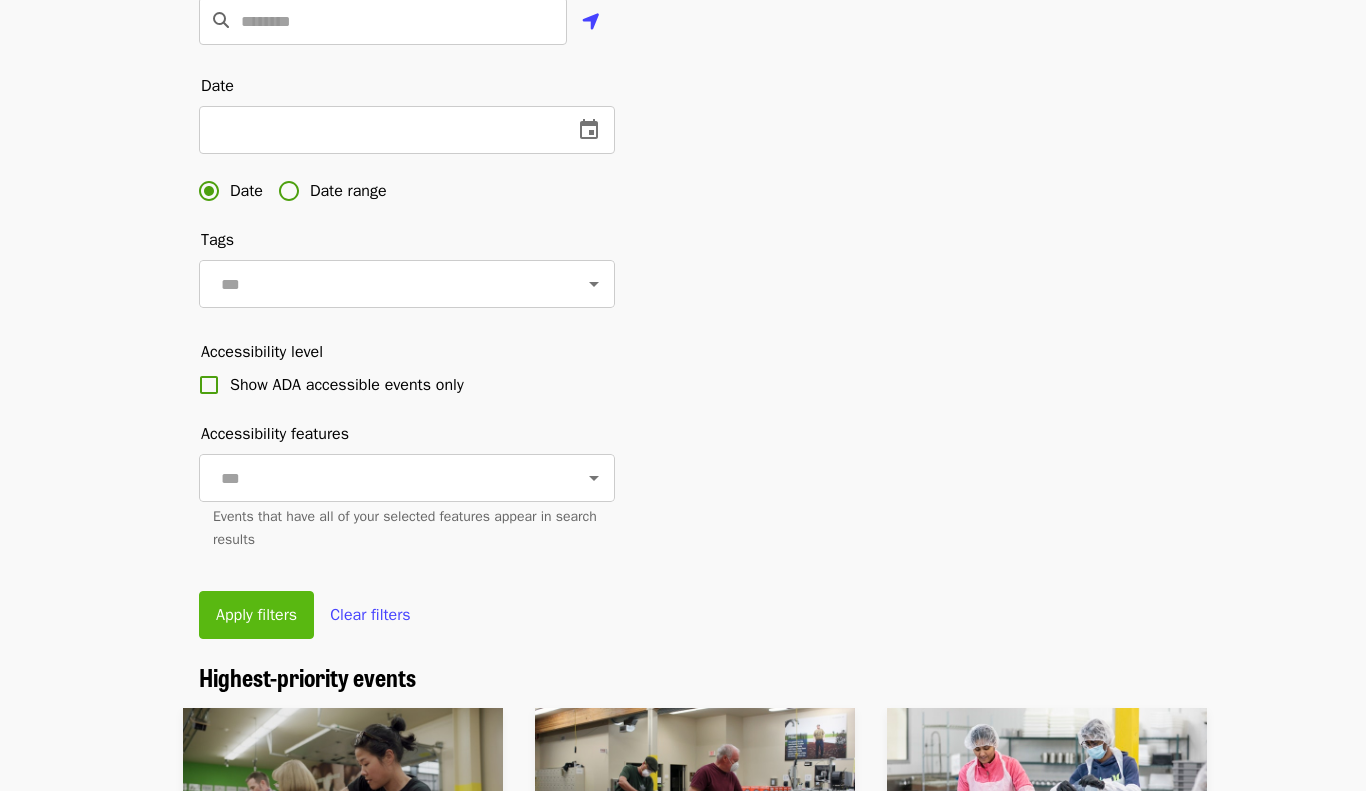 click on "Apply filters" at bounding box center (256, 615) 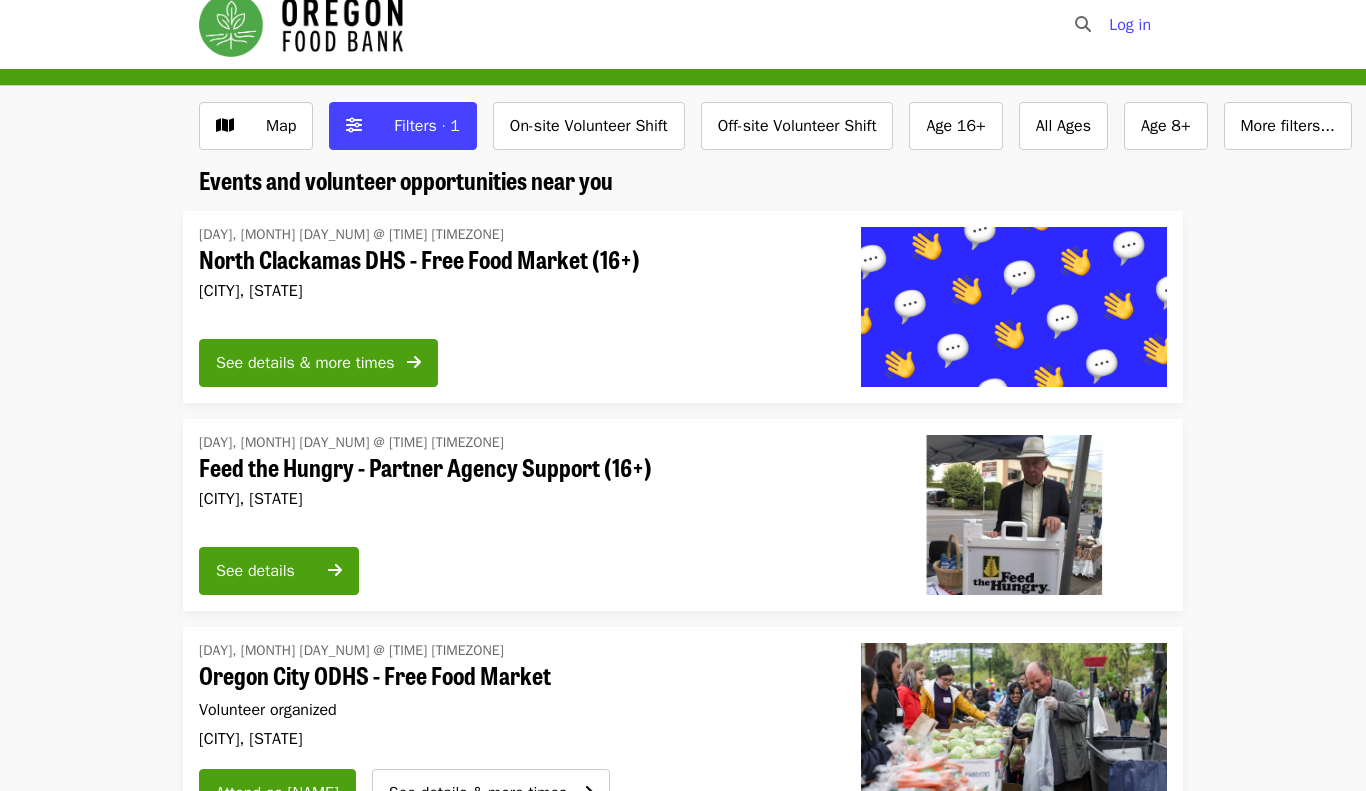 scroll, scrollTop: 0, scrollLeft: 0, axis: both 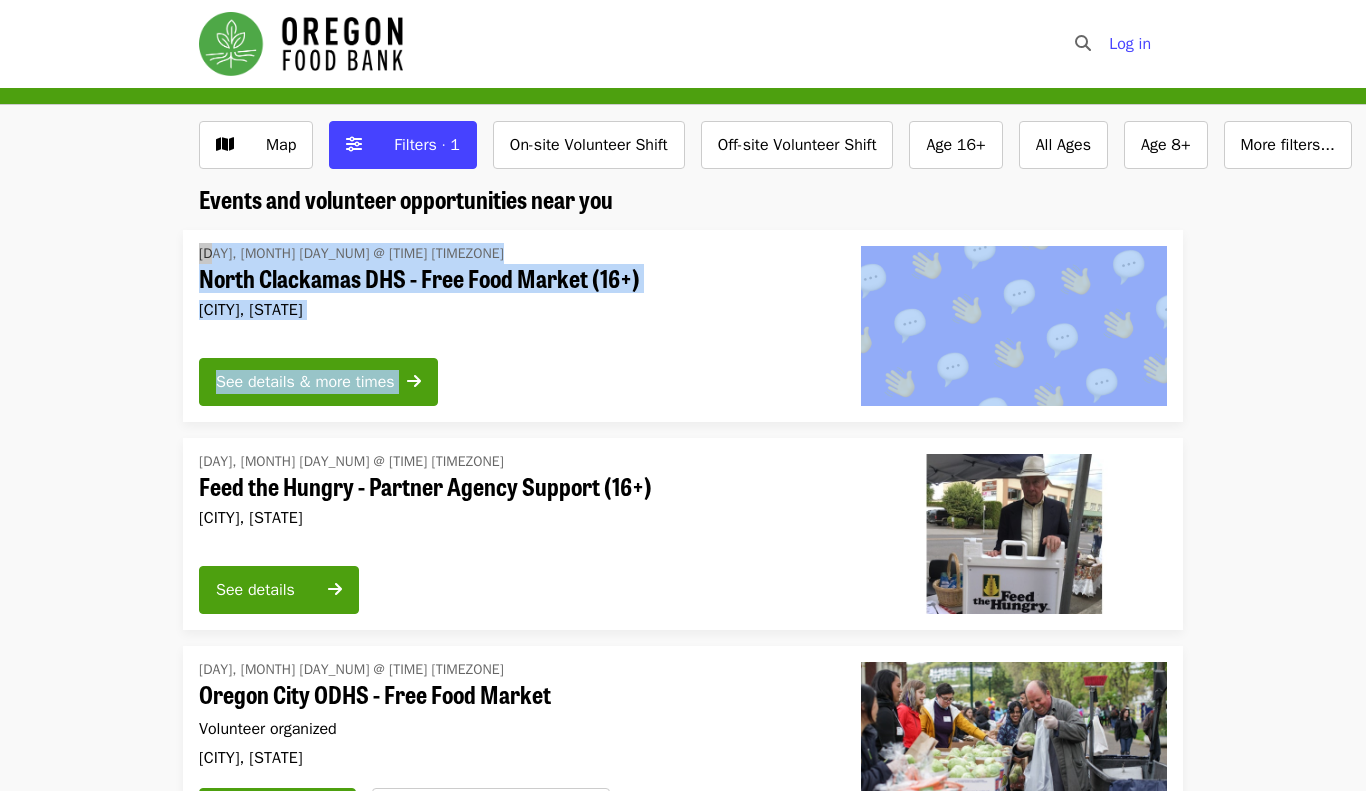 click on "North Clackamas DHS - Free Food Market (16+)" at bounding box center [514, 278] 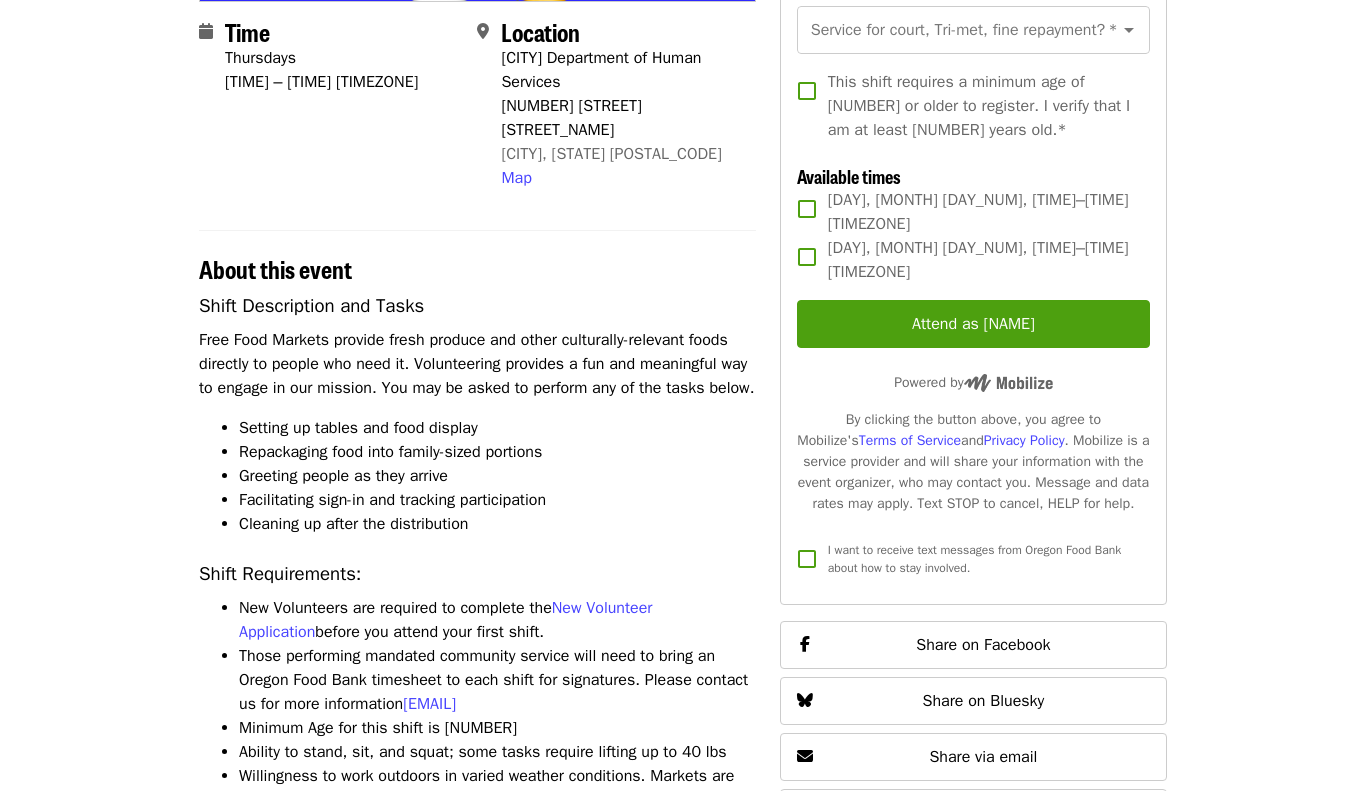 scroll, scrollTop: 480, scrollLeft: 0, axis: vertical 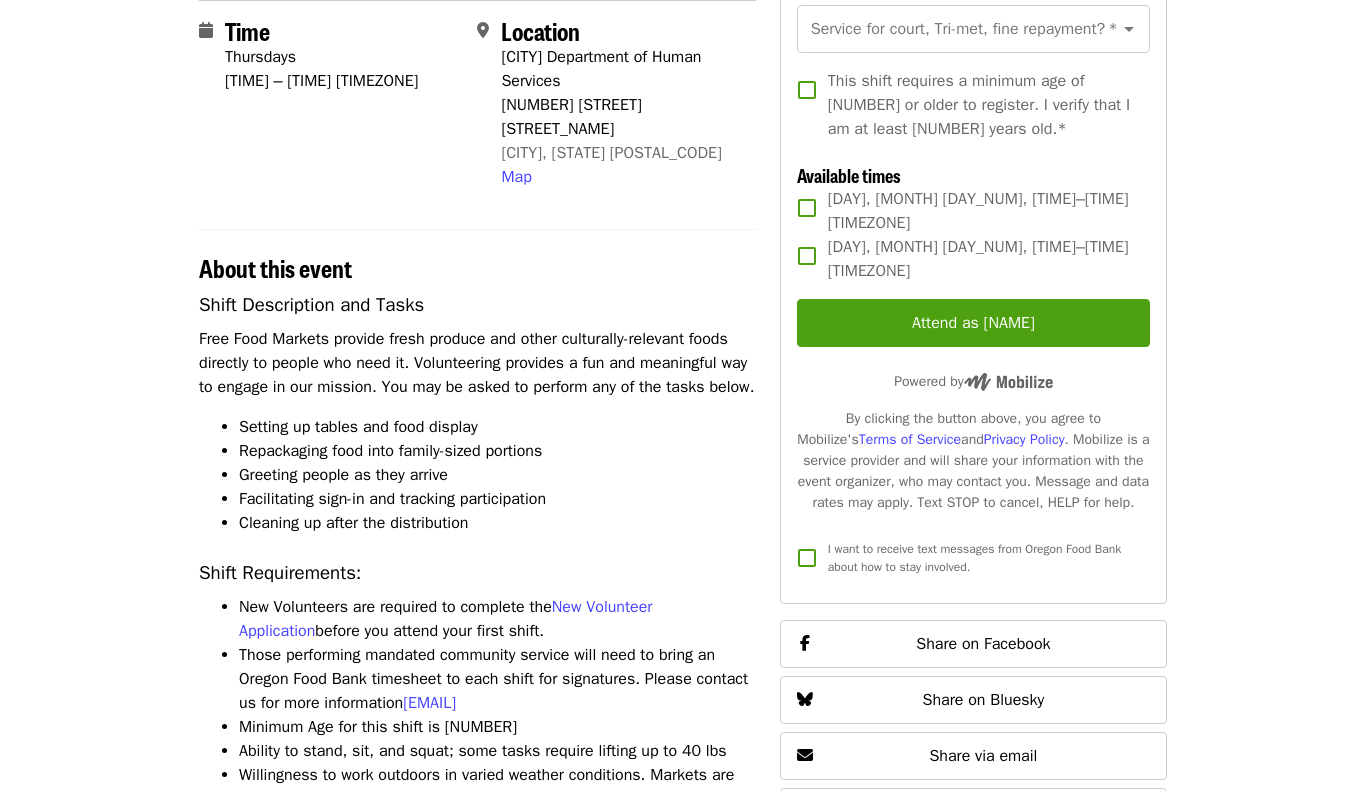 click on "Setting up tables and food display" at bounding box center [497, 427] 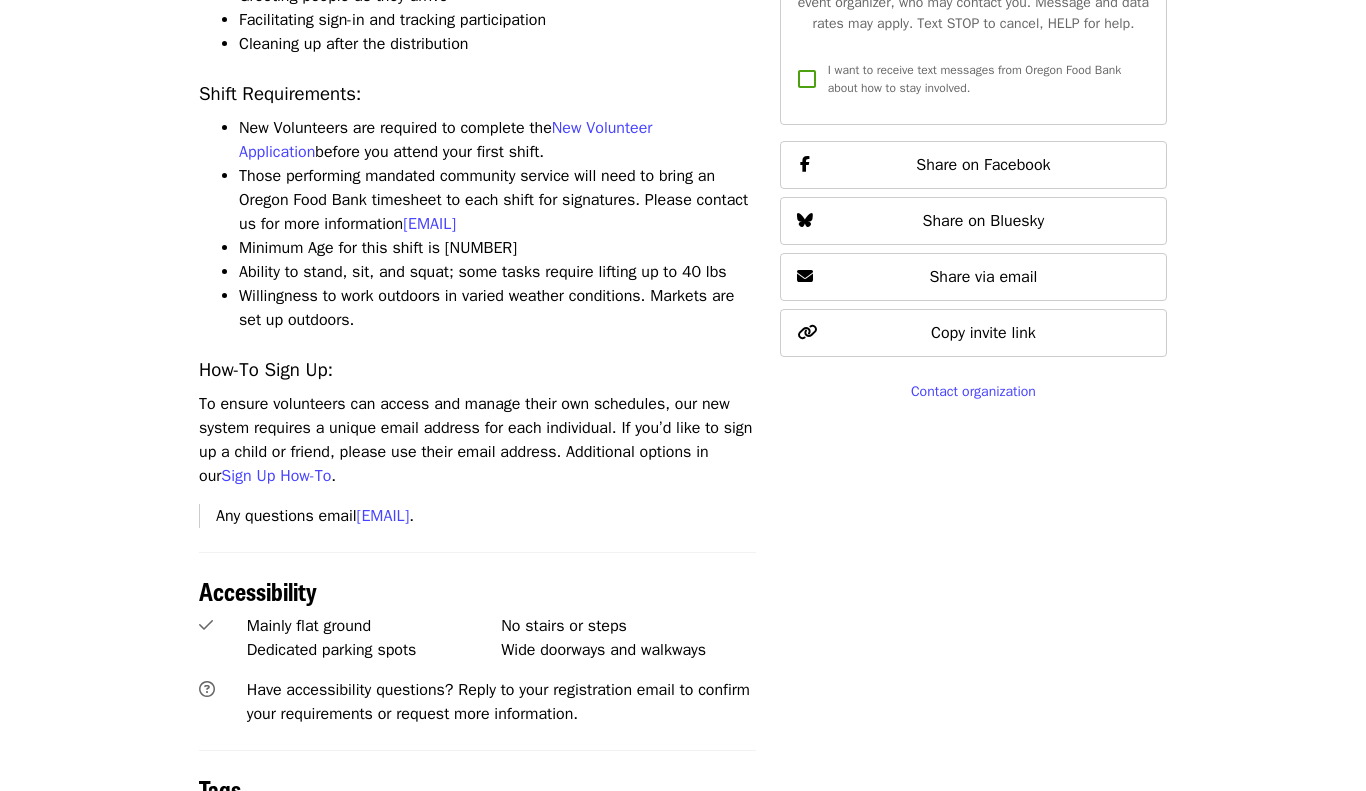 scroll, scrollTop: 963, scrollLeft: 0, axis: vertical 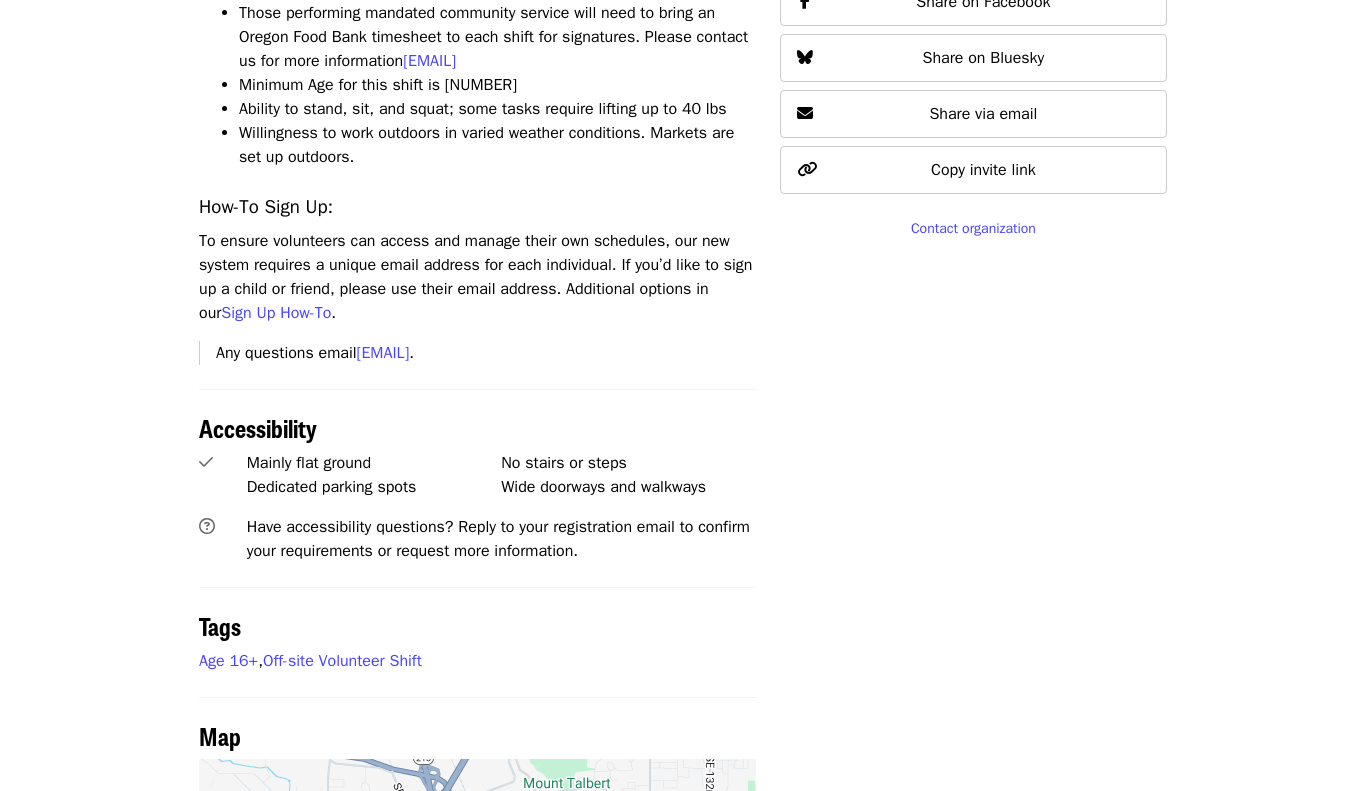click on "[CITY], [STATE] [POSTAL_CODE] Map About this event Shift Description and Tasks
Free Food Markets provide fresh produce and other culturally-relevant foods directly to people who need it. Volunteering provides a fun and meaningful way to engage in our mission. You may be asked to perform any of the tasks below.
Setting up tables and food display
Repackaging food into family-sized portions
Greeting people as they arrive
Facilitating sign-in and tracking participation
Cleaning up after the distribution
Shift Requirements:
New Volunteers are required to complete the New Volunteer Application before you attend your first shift.
Those performing mandated community service will need to bring an Oregon Food Bank timesheet to each shift for signatures. Please contact us for more information [EMAIL]
." at bounding box center [683, 49] 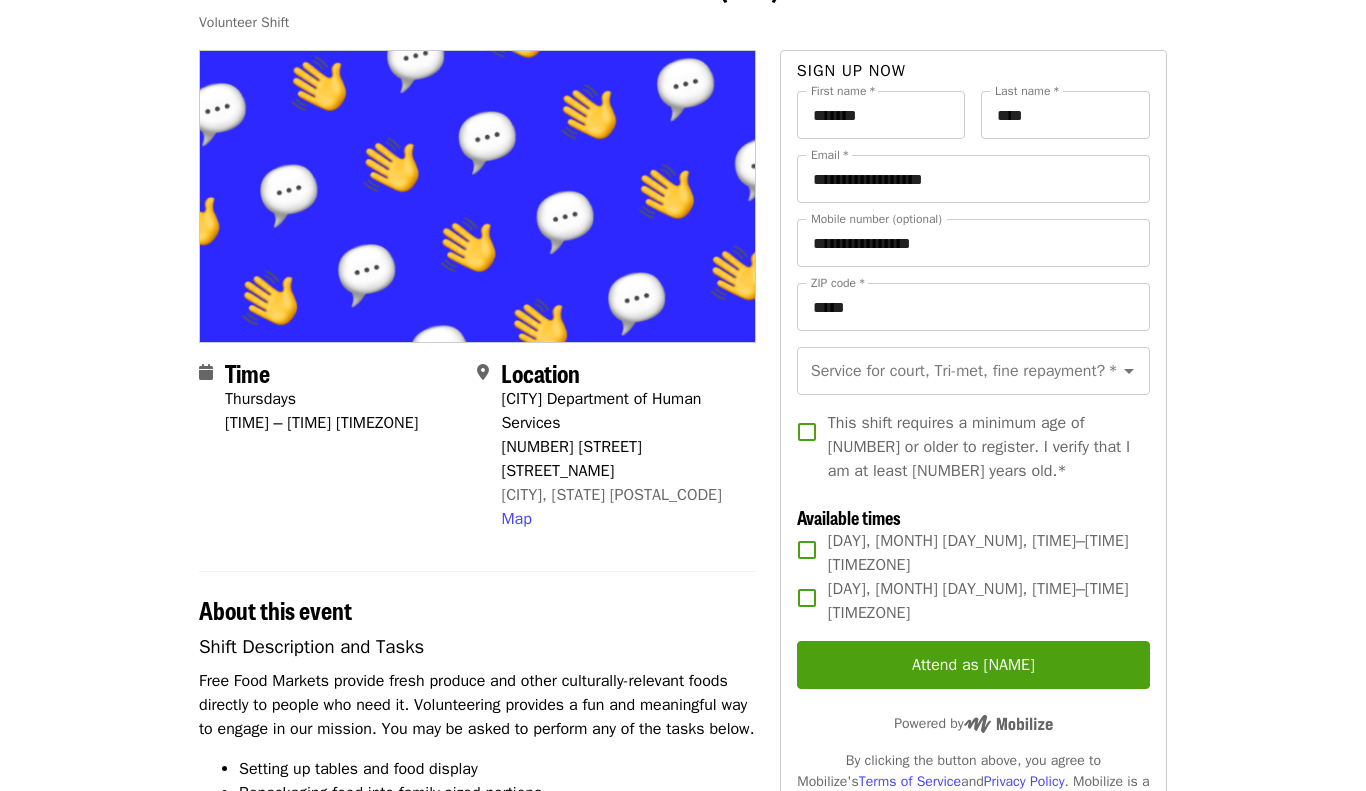 scroll, scrollTop: 123, scrollLeft: 0, axis: vertical 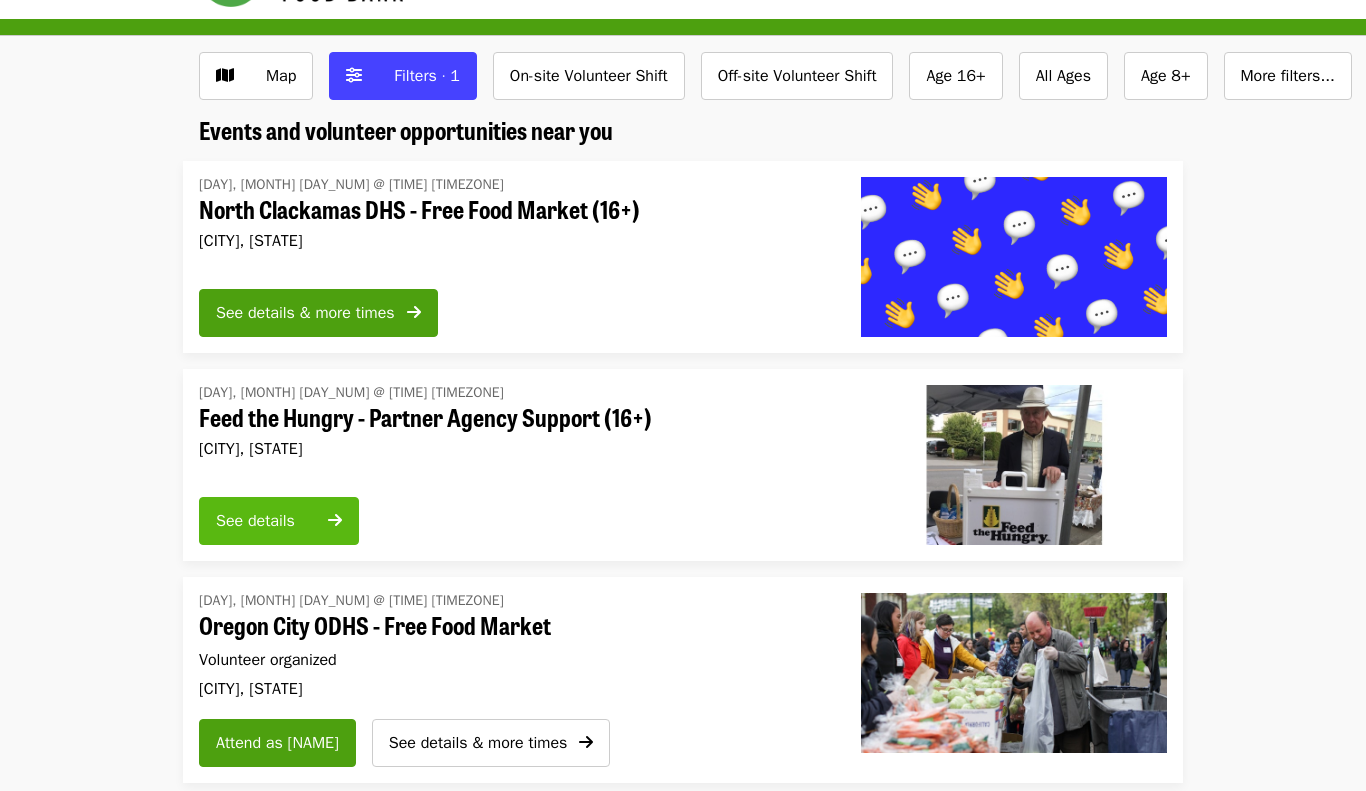 click on "See details" at bounding box center [266, 521] 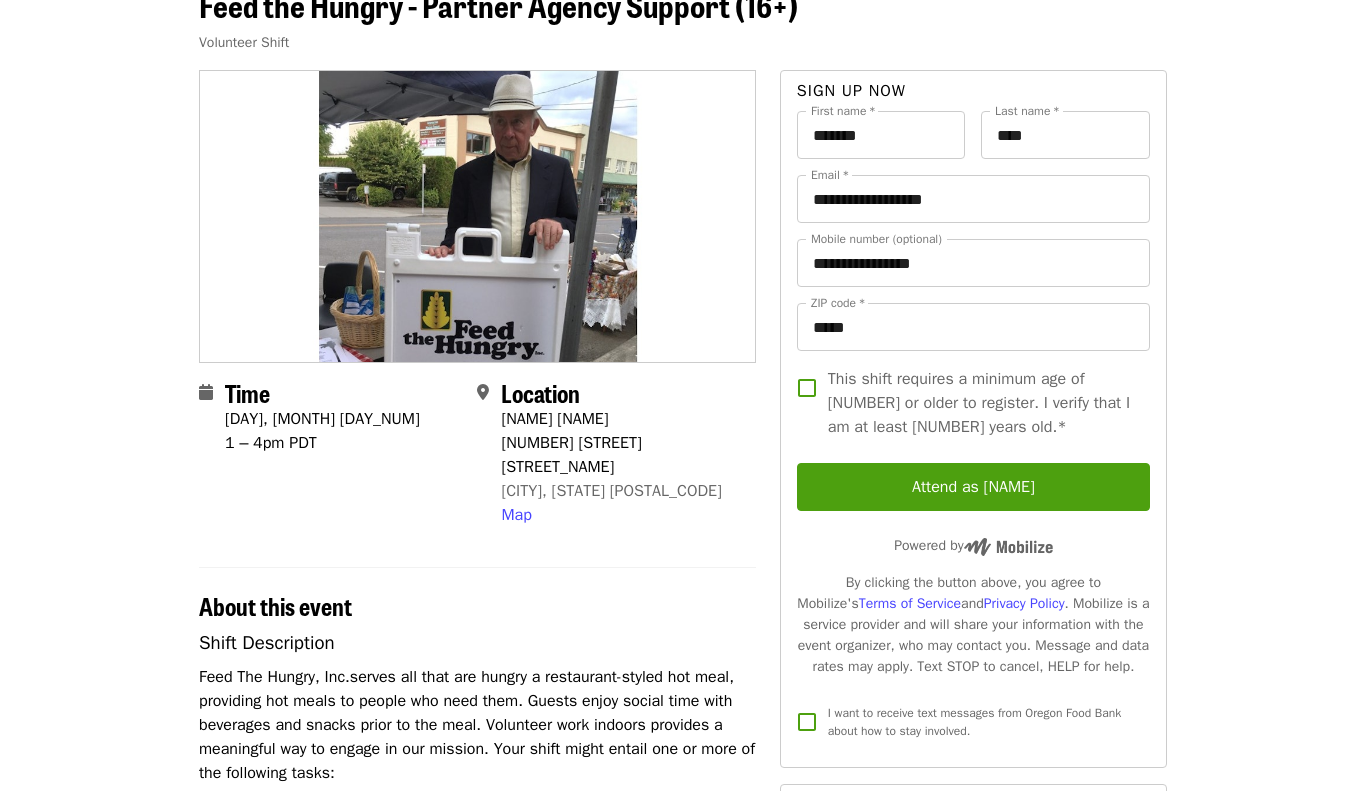 scroll, scrollTop: 121, scrollLeft: 0, axis: vertical 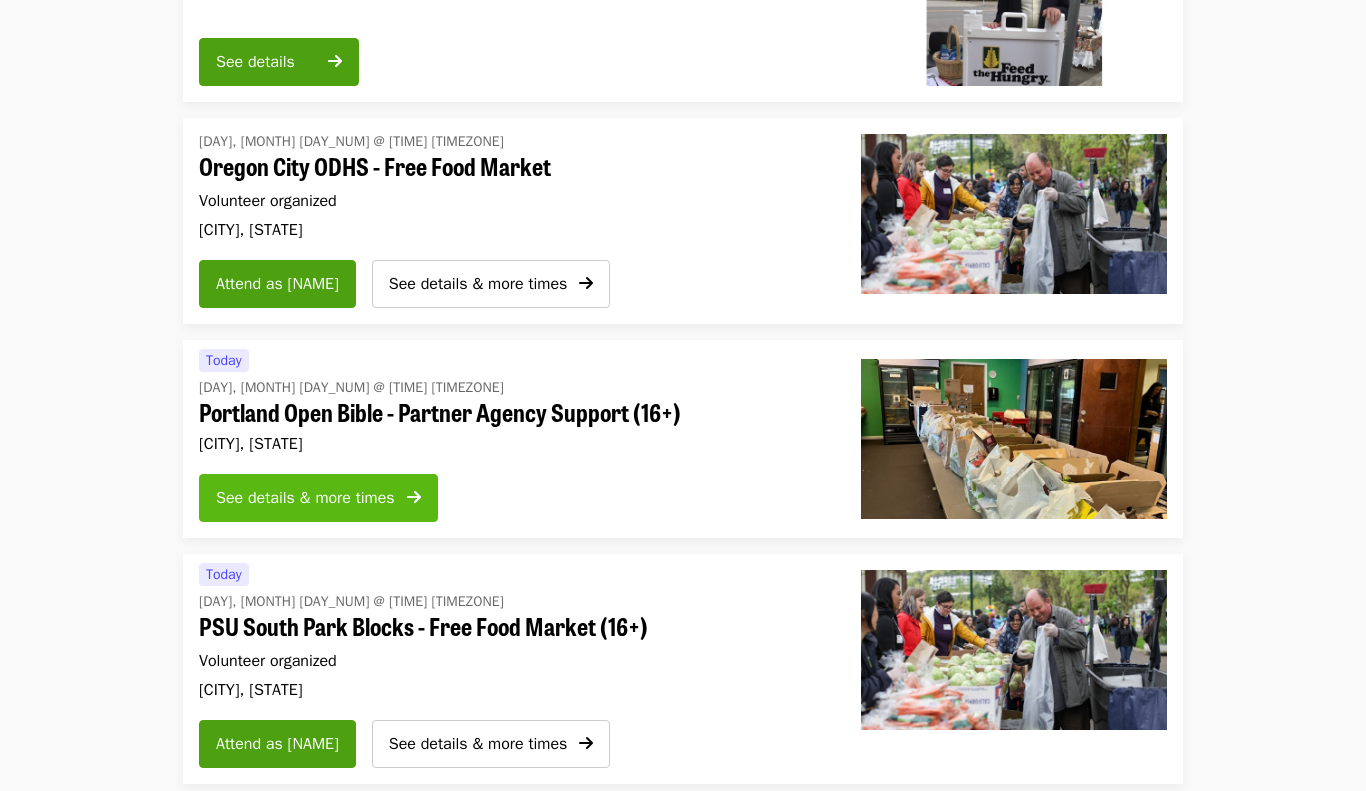 click at bounding box center (414, 498) 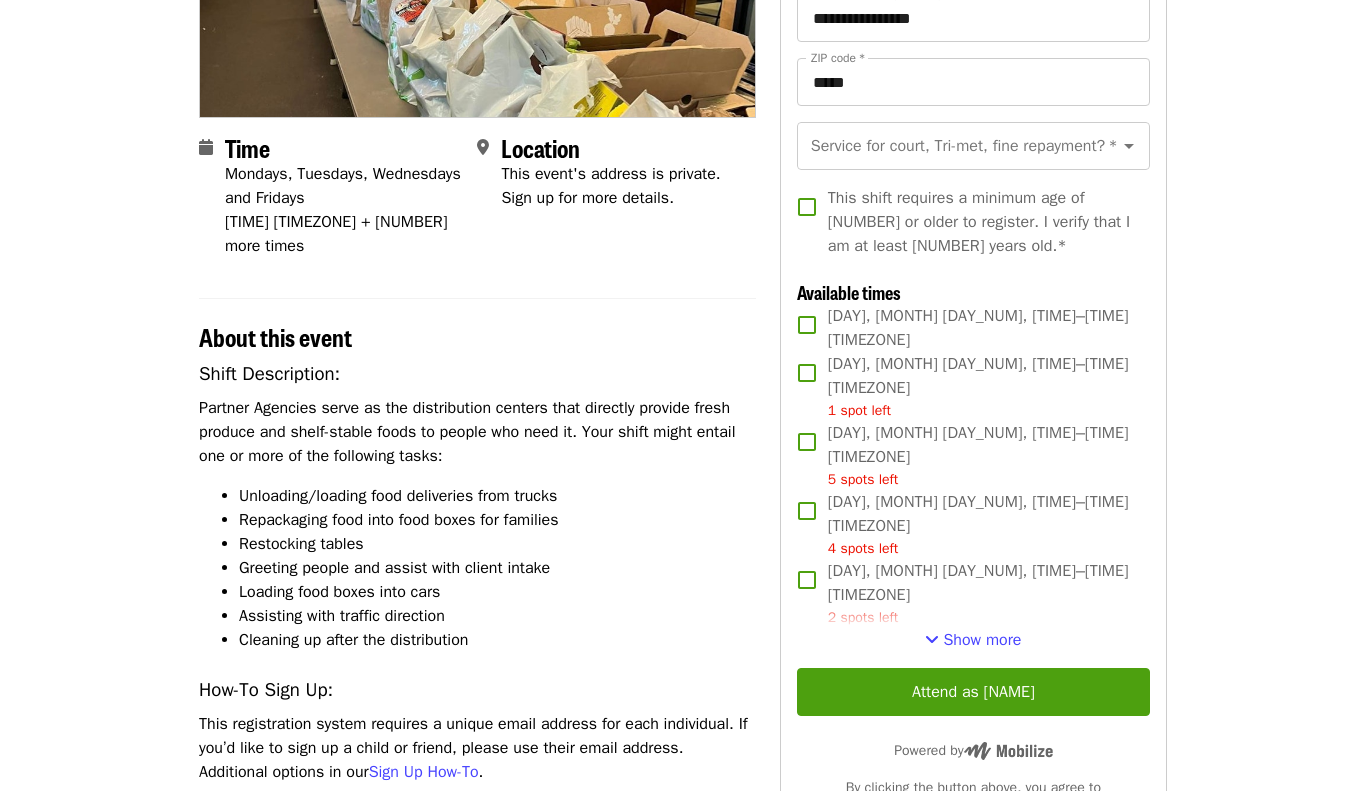scroll, scrollTop: 371, scrollLeft: 0, axis: vertical 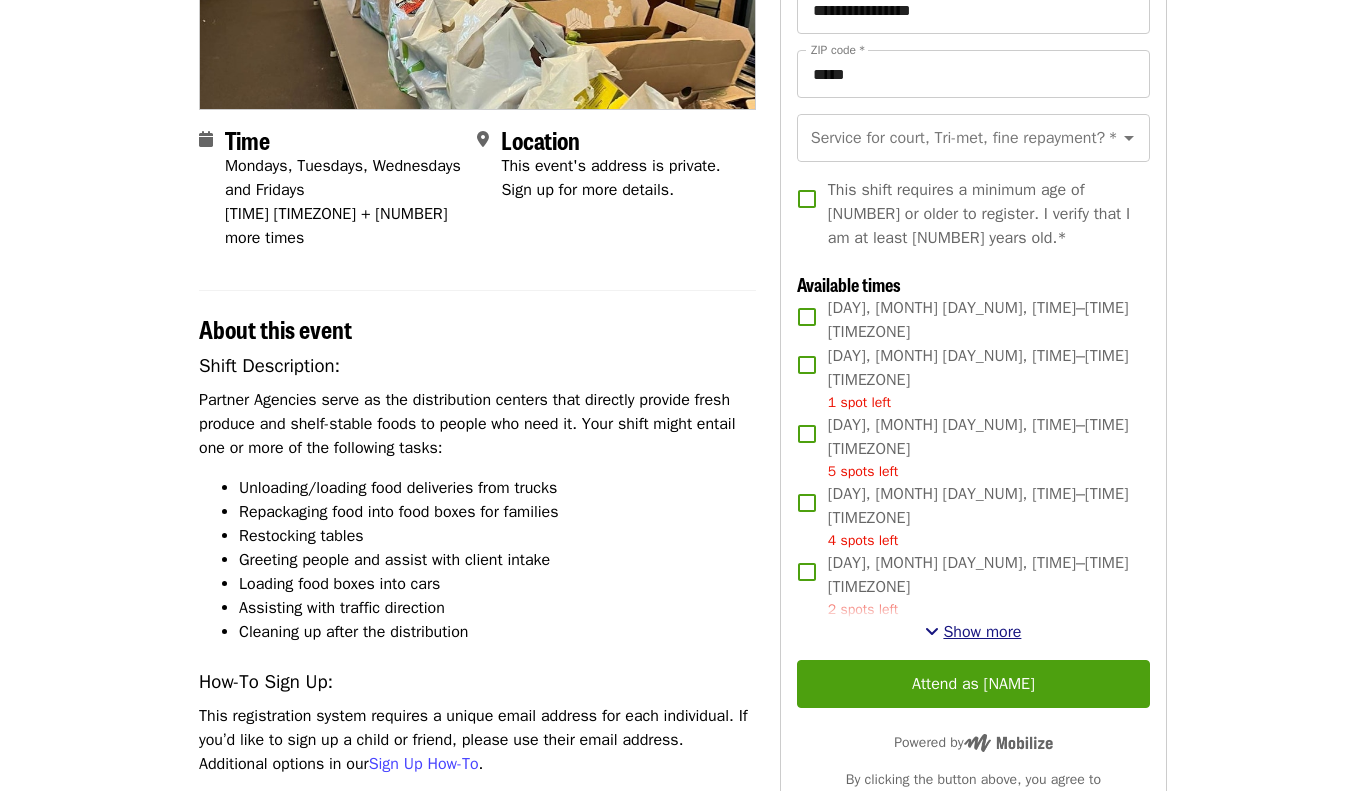 click on "Show more" at bounding box center (982, 632) 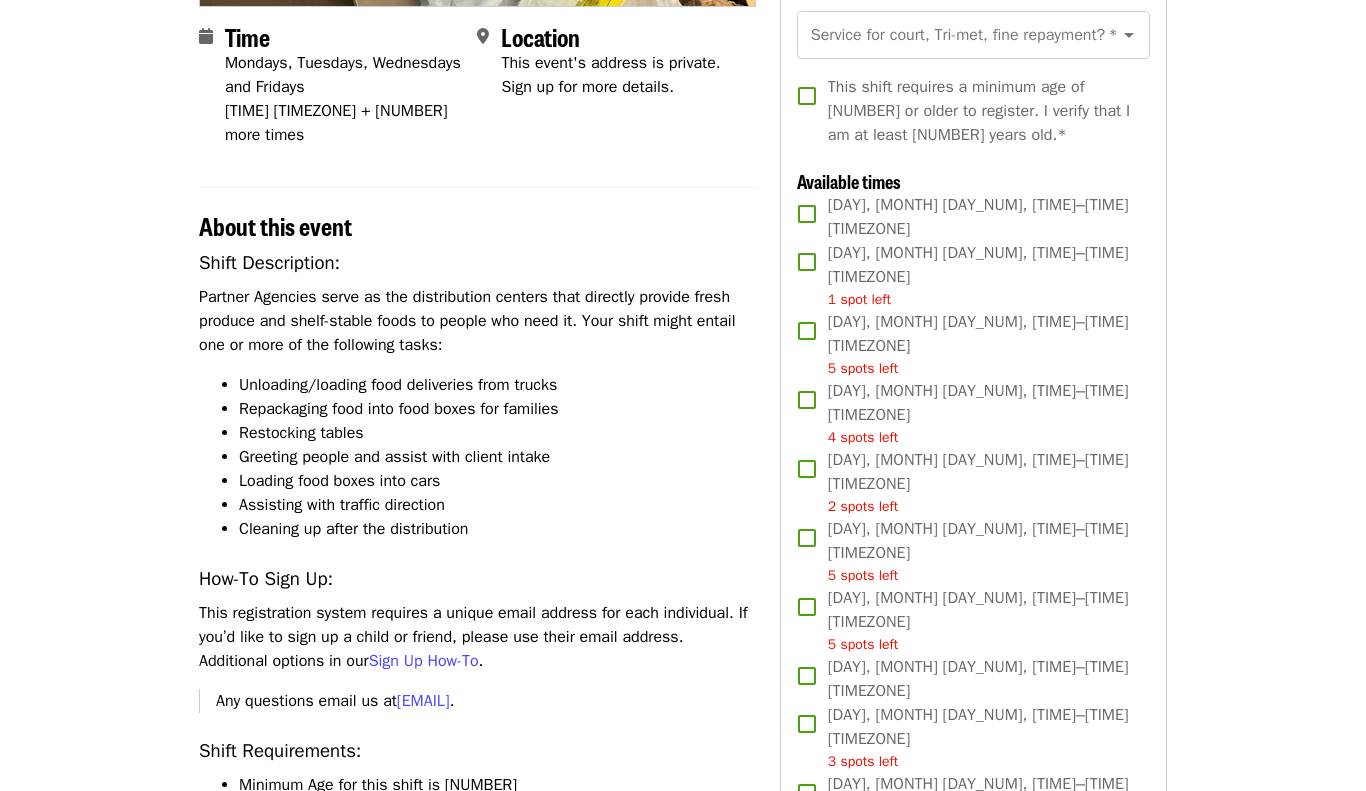 scroll, scrollTop: 476, scrollLeft: 0, axis: vertical 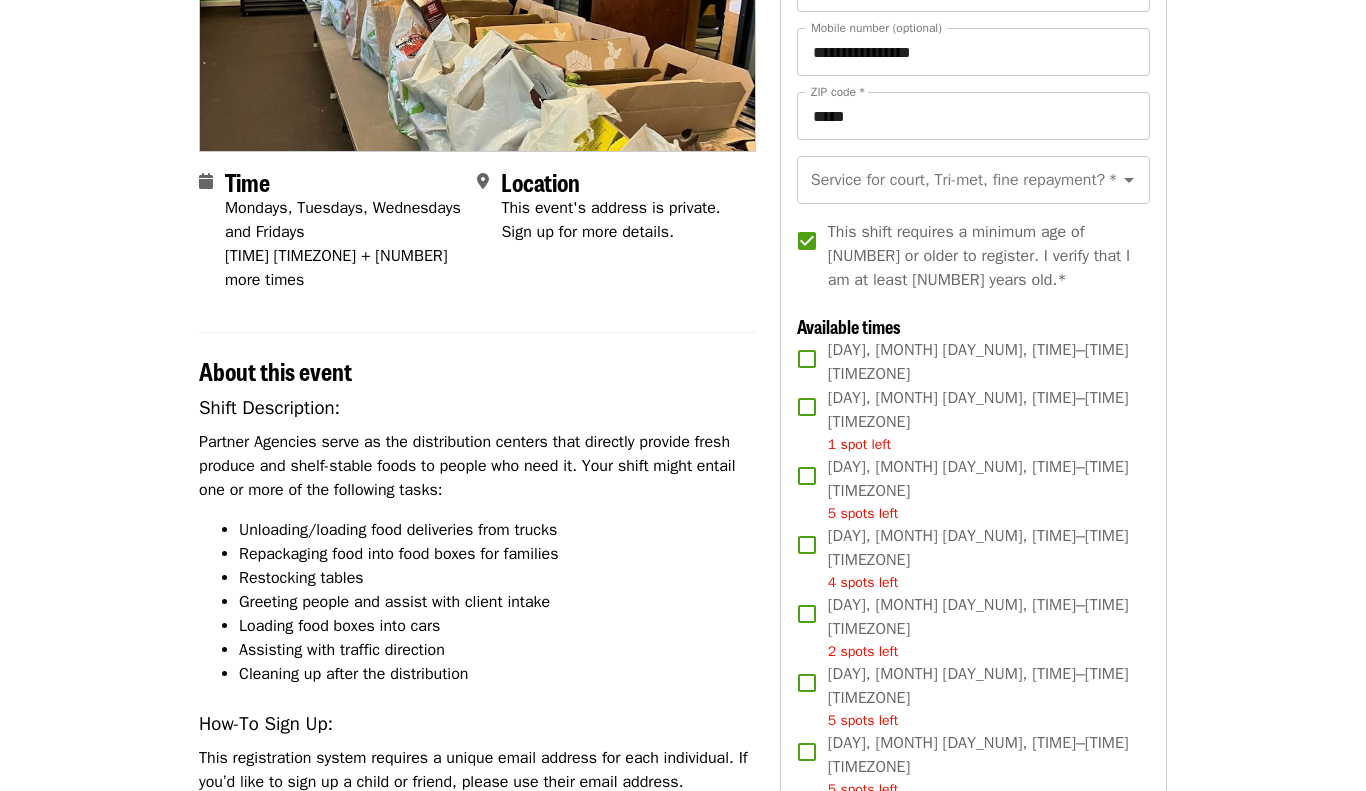 click on "This event's address is private." at bounding box center [610, 208] 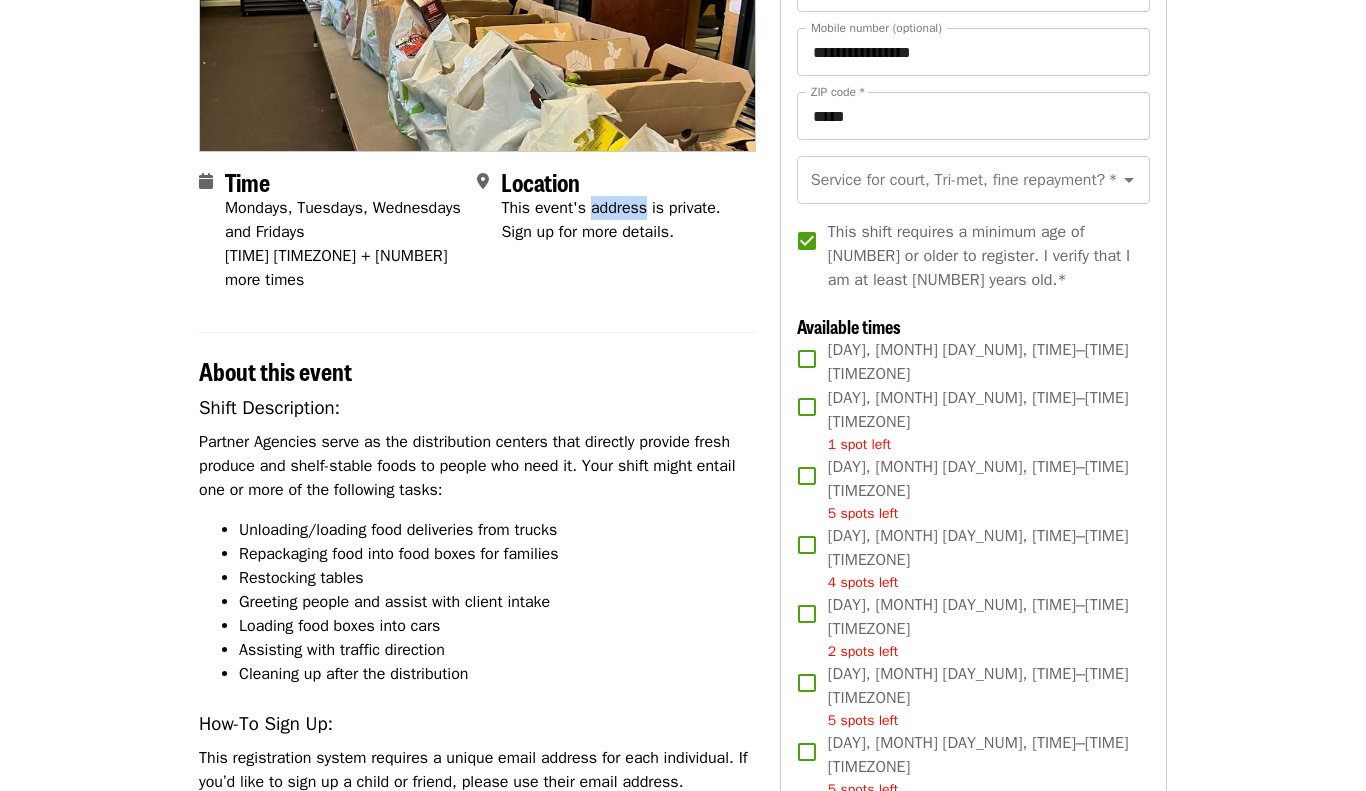 click on "Sign up for more details." at bounding box center [587, 232] 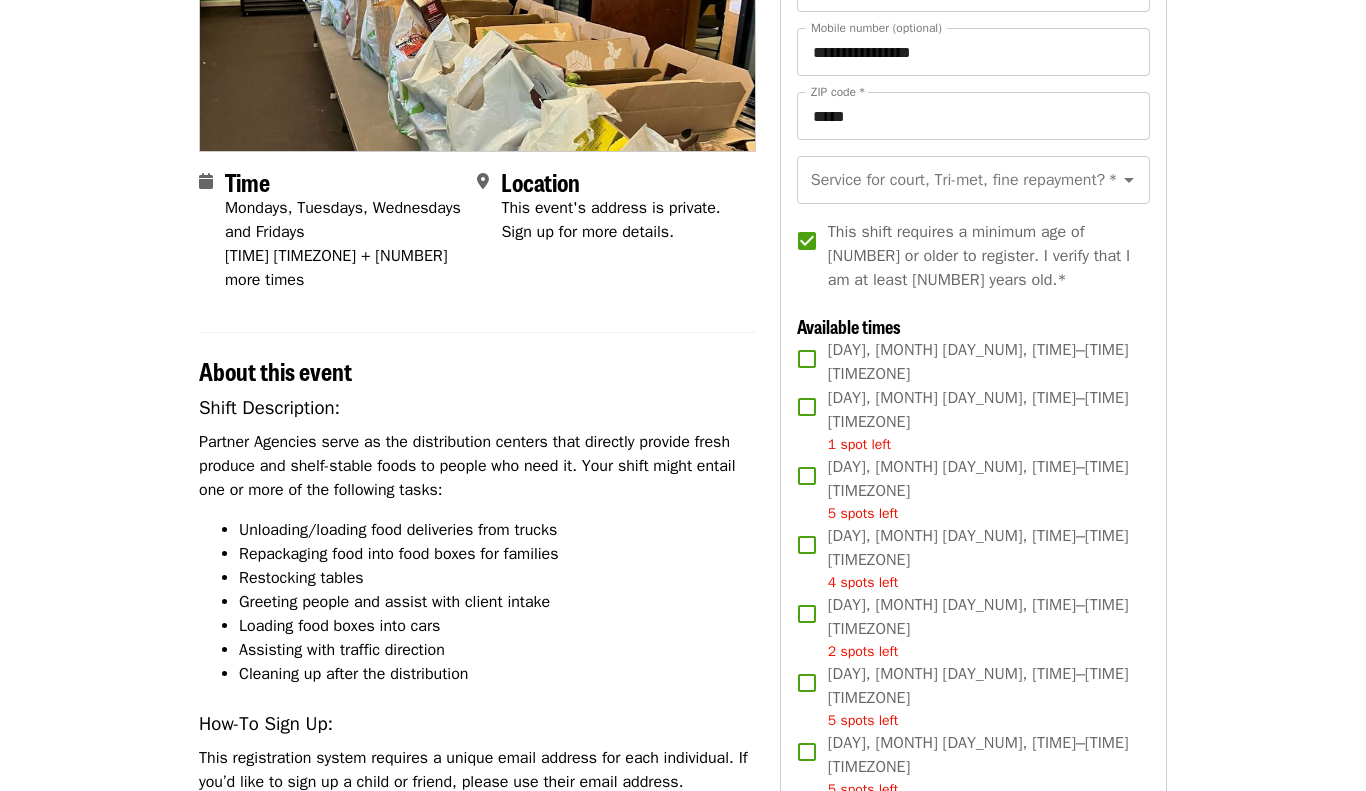 click on "Sign up for more details." at bounding box center (587, 232) 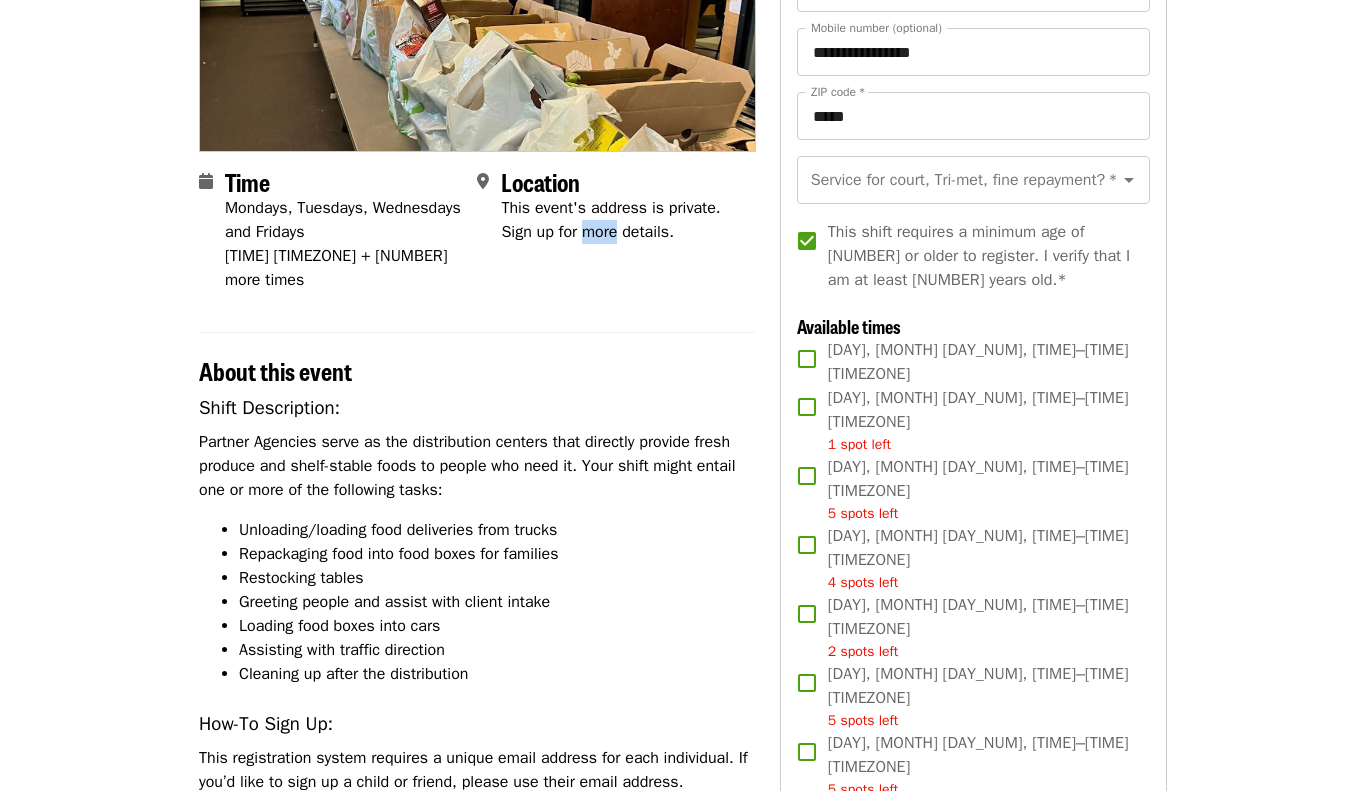 click on "Time [DAY], [DAY_NAME], [DAY_NAME] and [DAY_NAME] [TIME] [TIMEZONE] + [NUMBER] more times Location This event's address is private. Sign up for more details." at bounding box center (477, 238) 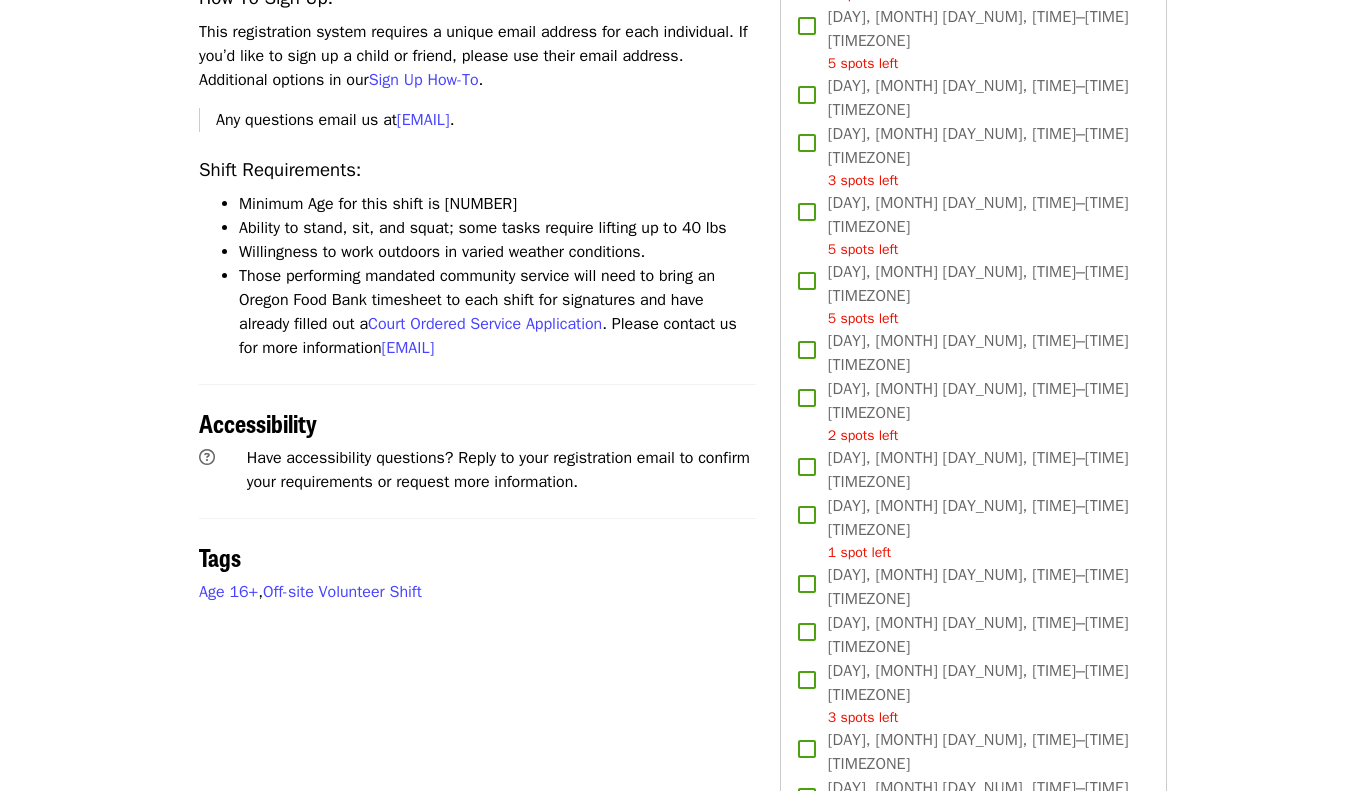 scroll, scrollTop: 1054, scrollLeft: 0, axis: vertical 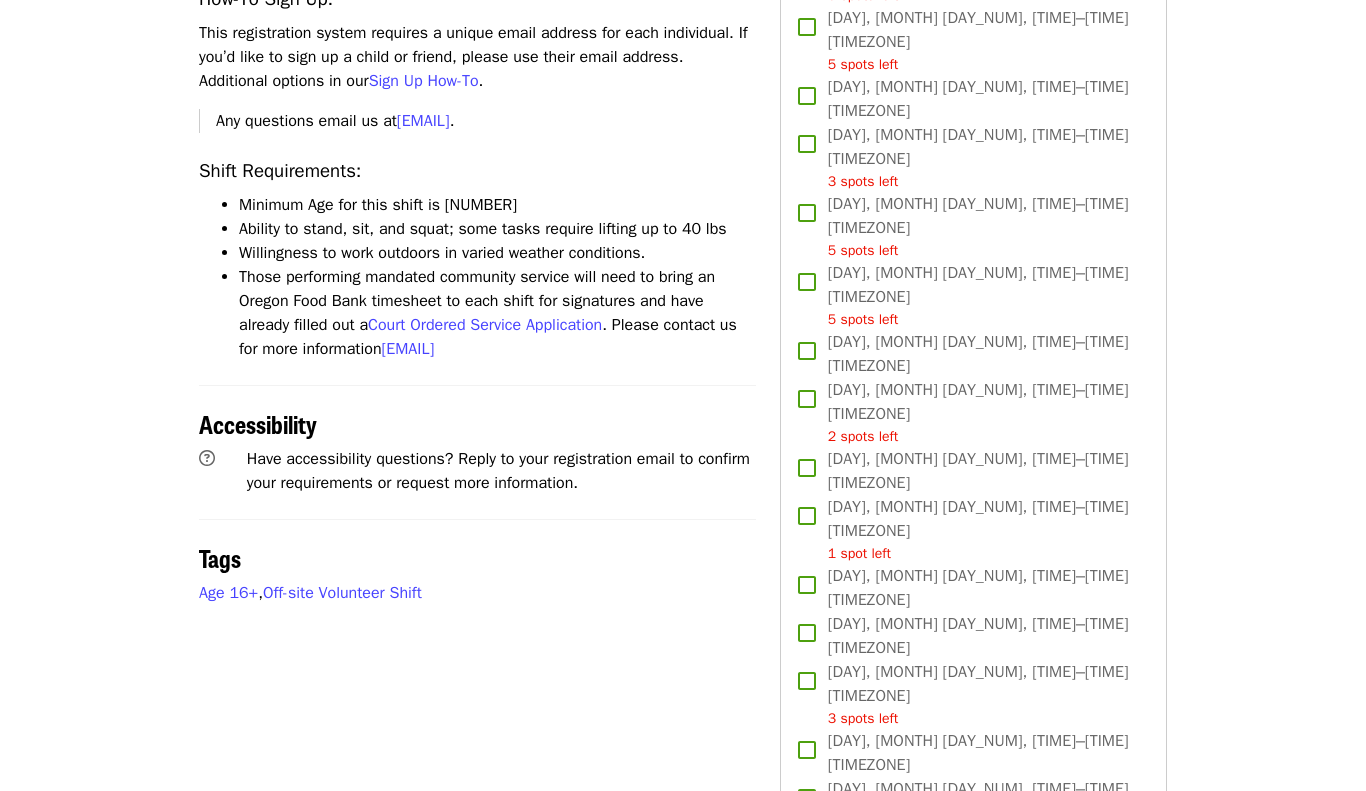 click on "Ability to stand, sit, and squat; some tasks require lifting up to 40 lbs" at bounding box center [497, 229] 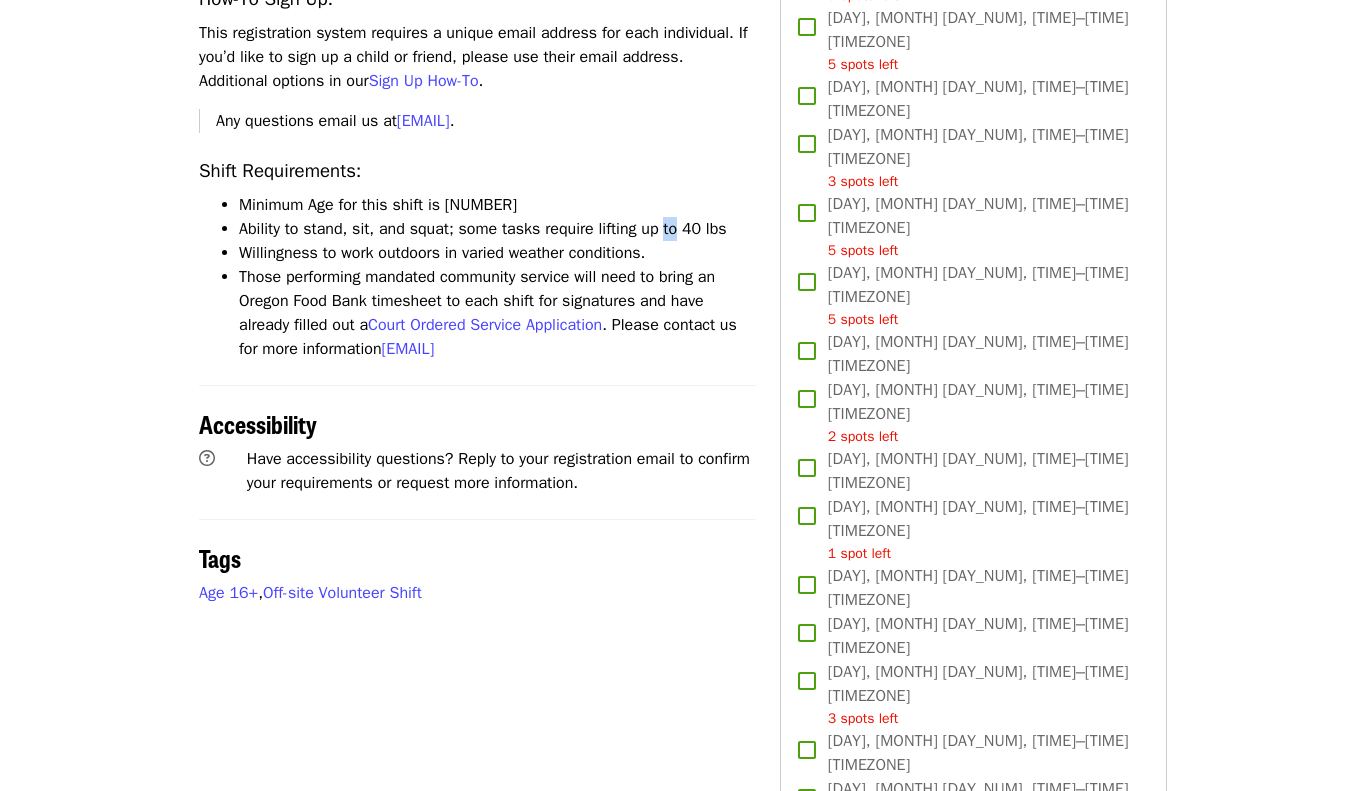 click on "Ability to stand, sit, and squat; some tasks require lifting up to 40 lbs" at bounding box center [497, 229] 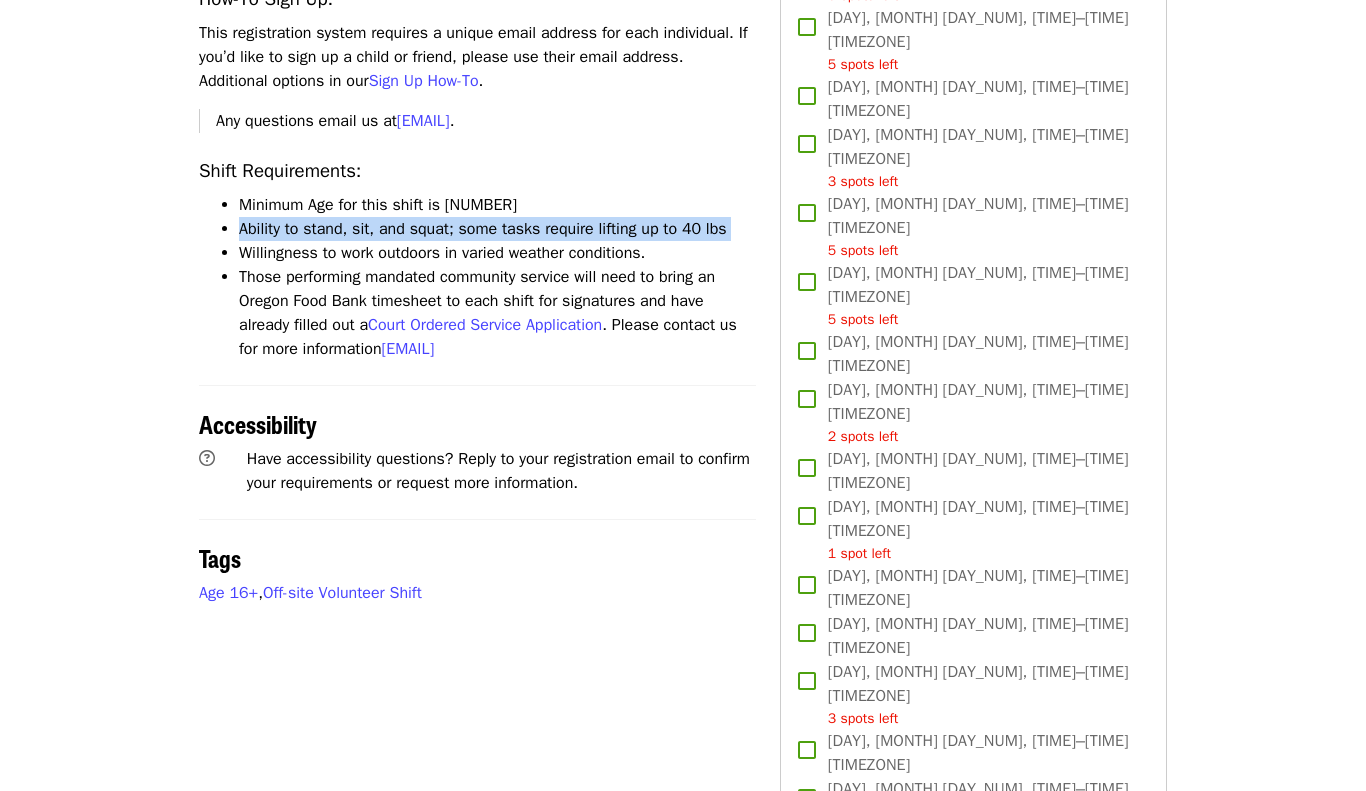 click on "Ability to stand, sit, and squat; some tasks require lifting up to 40 lbs" at bounding box center [497, 229] 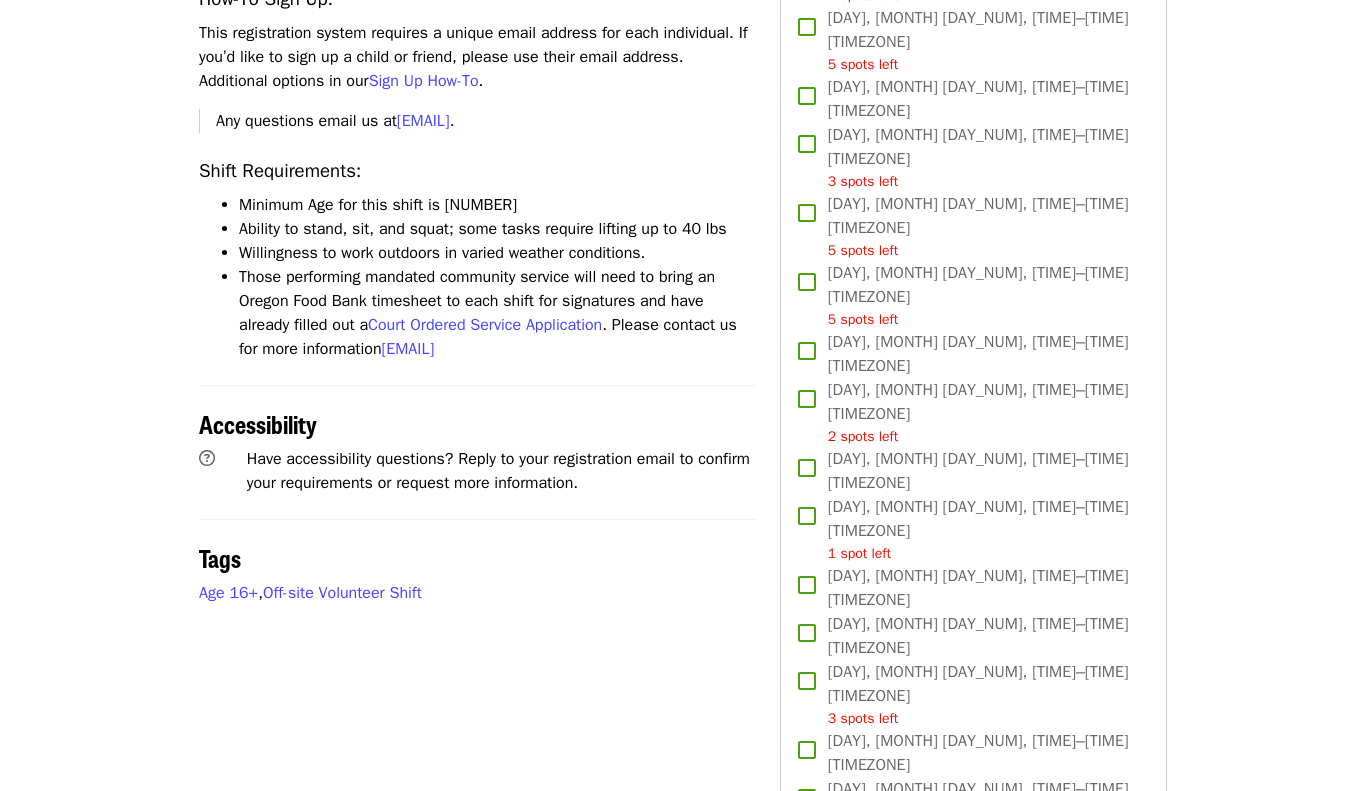 click on "Those performing mandated community service will need to bring an Oregon Food Bank timesheet to each shift for signatures and have already filled out a Court Ordered Service Application . Please contact us for more information [EMAIL]" at bounding box center [497, 313] 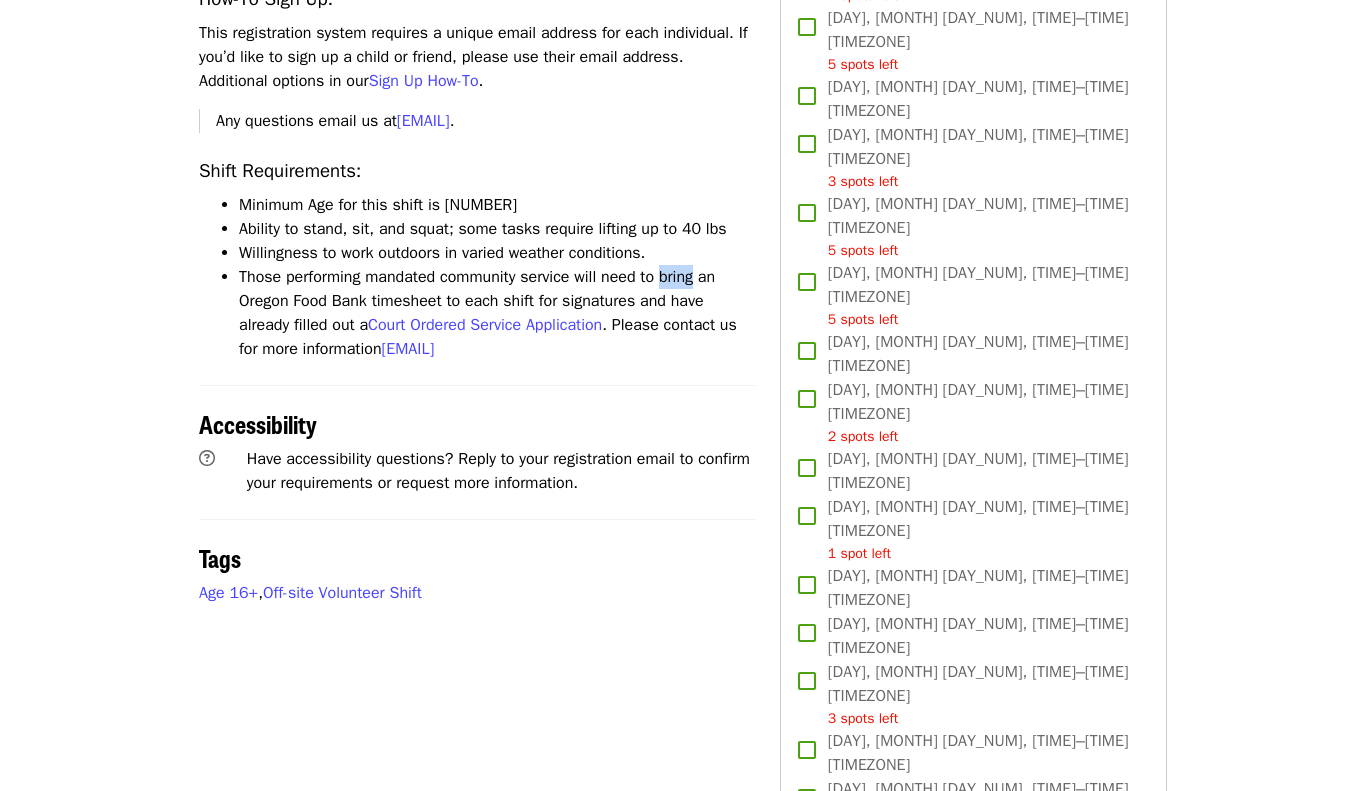 click on "Those performing mandated community service will need to bring an Oregon Food Bank timesheet to each shift for signatures and have already filled out a Court Ordered Service Application . Please contact us for more information [EMAIL]" at bounding box center (497, 313) 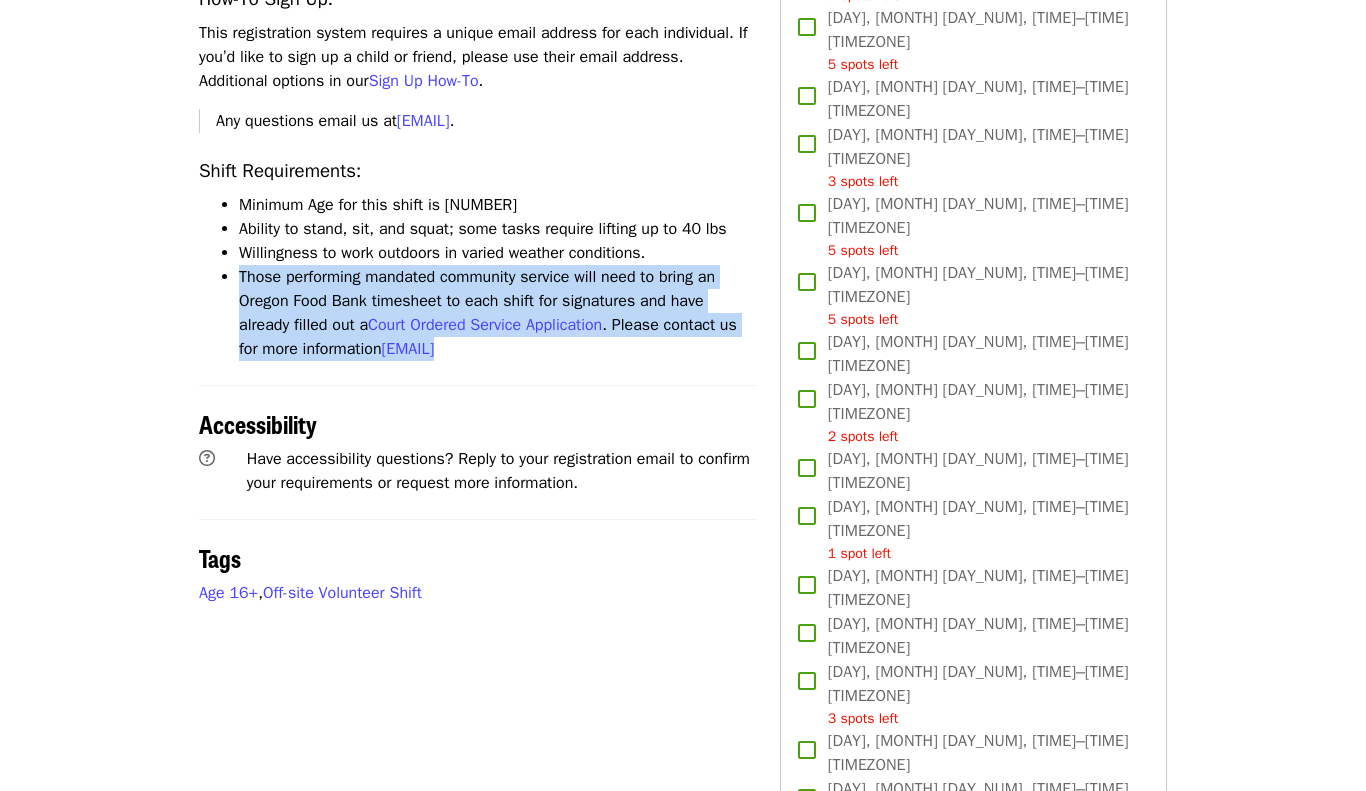 click on "Those performing mandated community service will need to bring an Oregon Food Bank timesheet to each shift for signatures and have already filled out a Court Ordered Service Application . Please contact us for more information [EMAIL]" at bounding box center (497, 313) 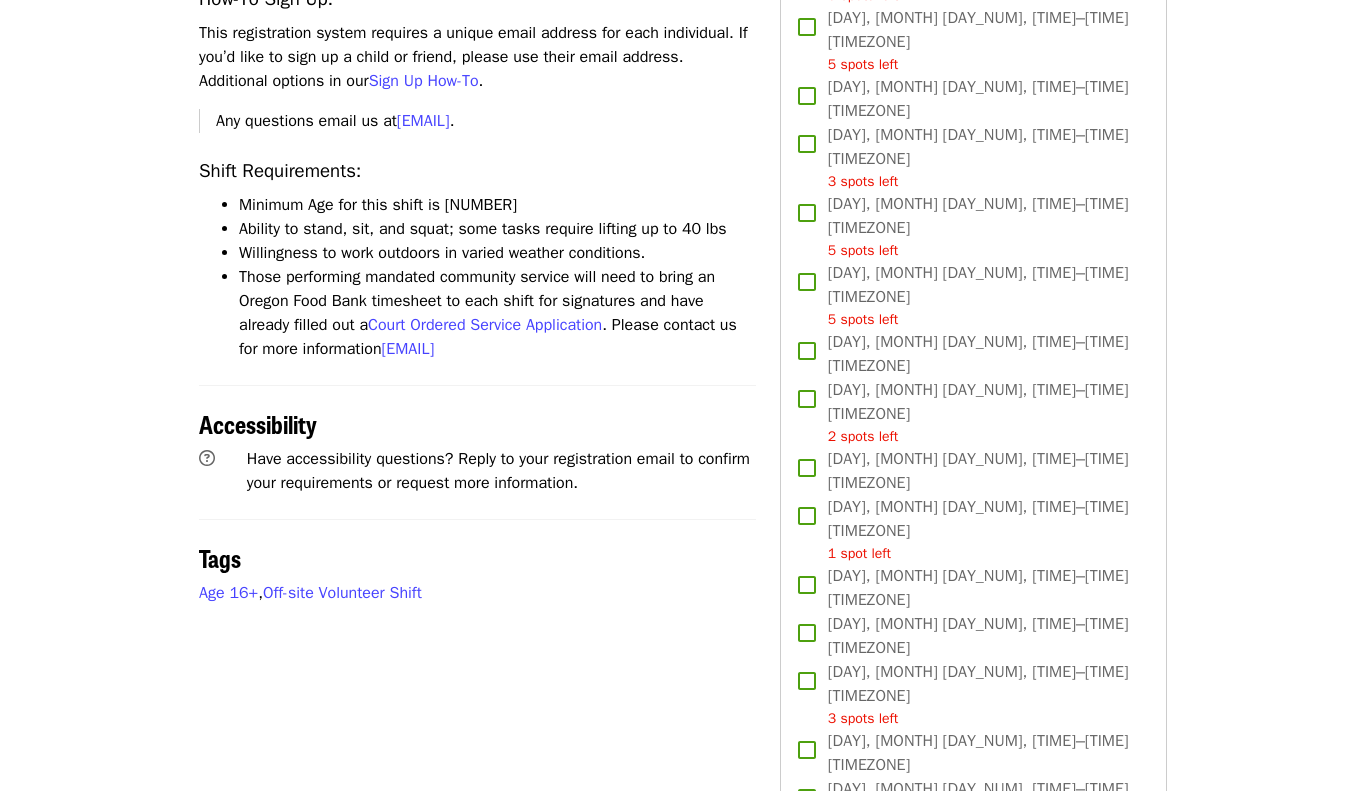 click on "Willingness to work outdoors in varied weather conditions." at bounding box center (497, 253) 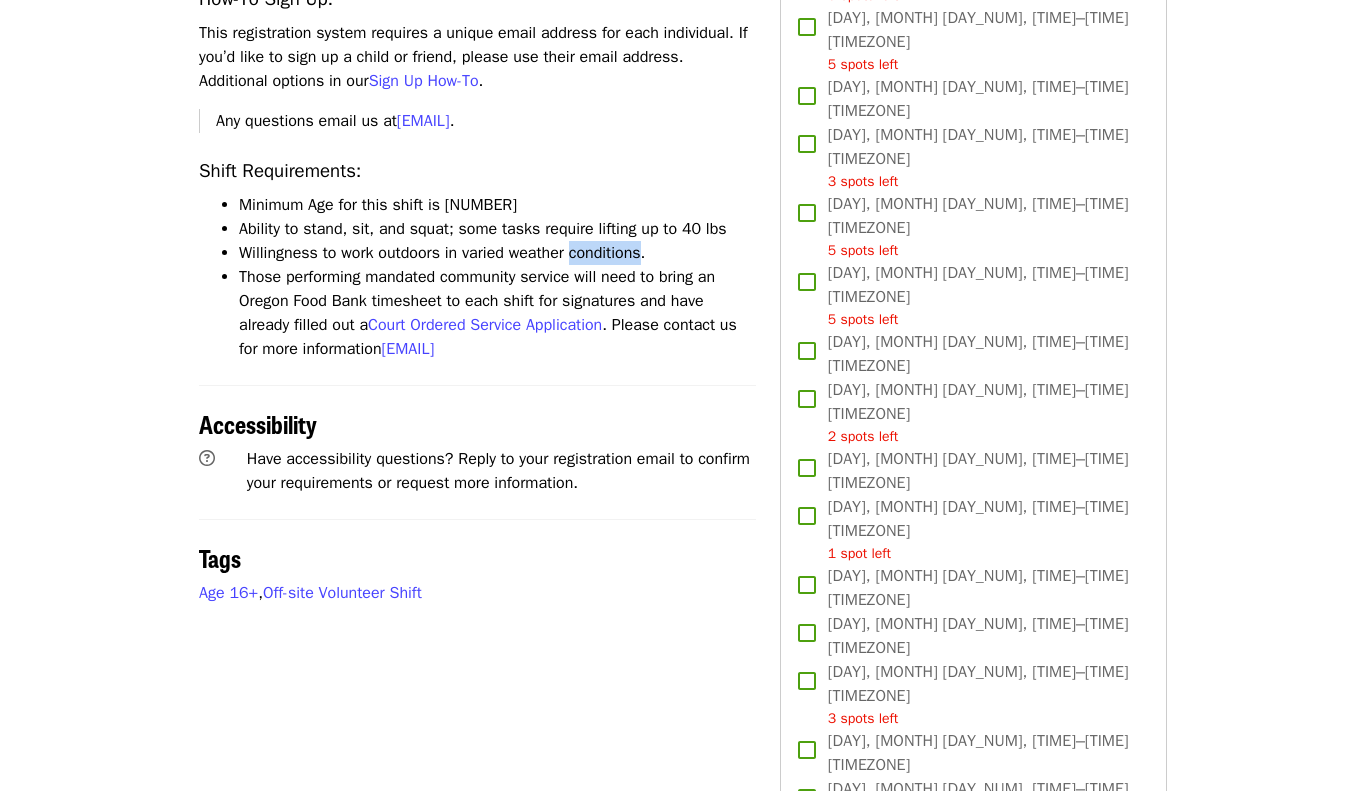 click on "Willingness to work outdoors in varied weather conditions." at bounding box center [497, 253] 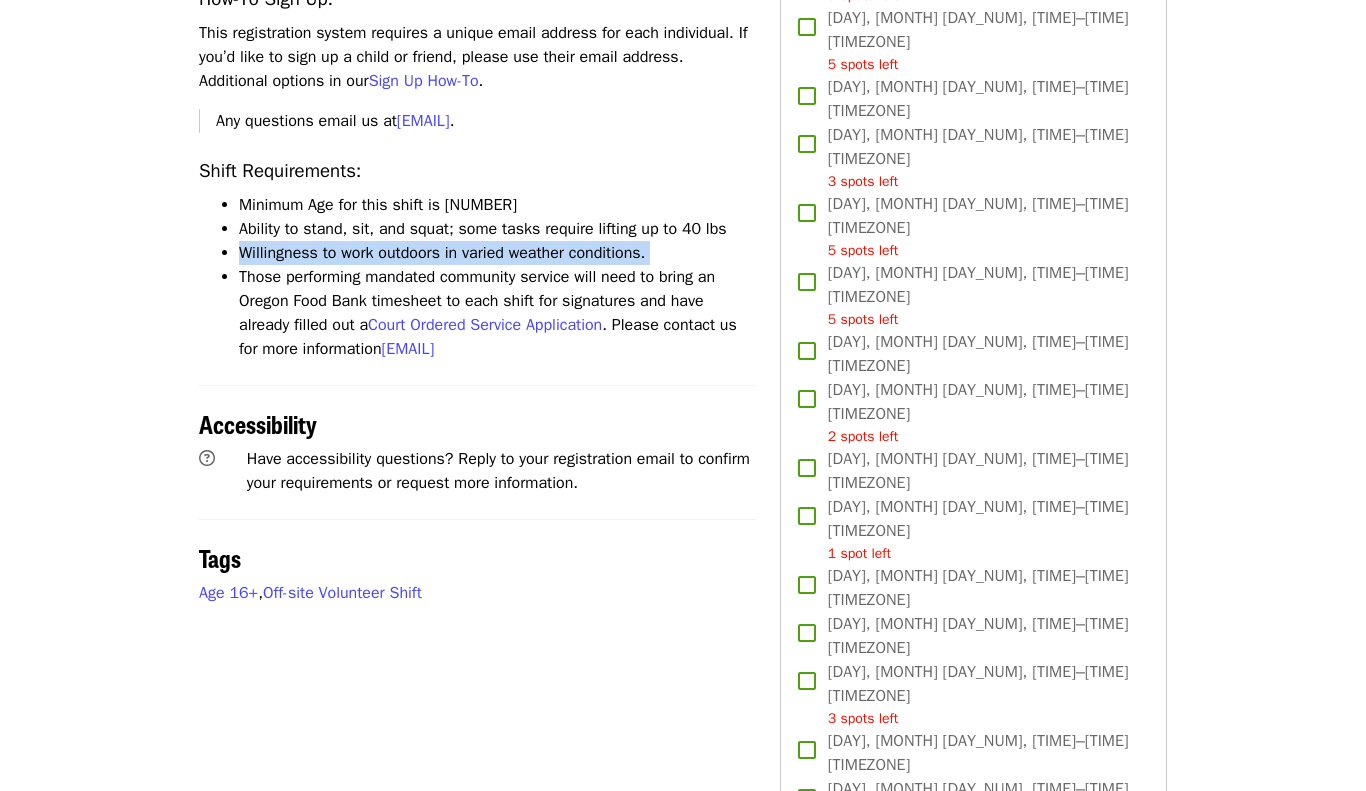 click on "Willingness to work outdoors in varied weather conditions." at bounding box center [497, 253] 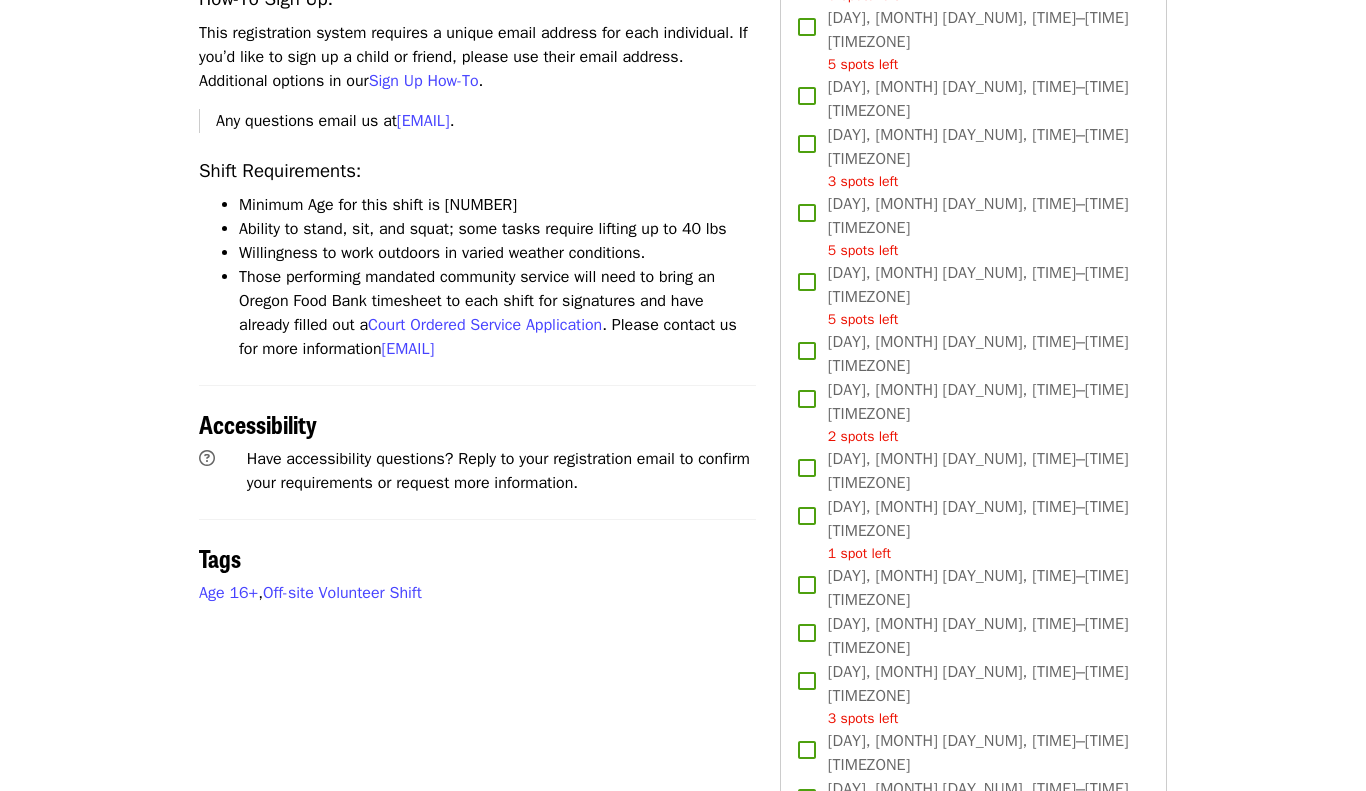 click on "Willingness to work outdoors in varied weather conditions." at bounding box center (497, 253) 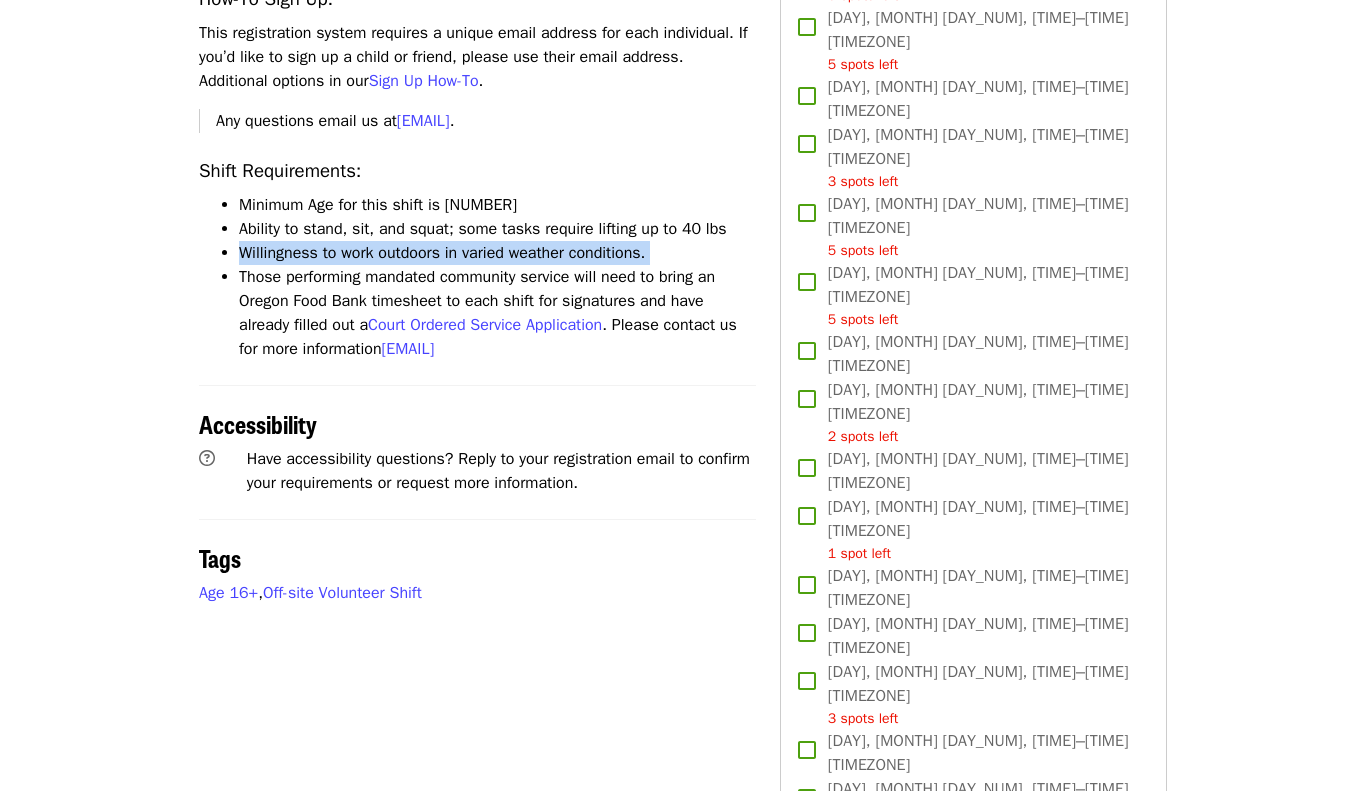 click on "Willingness to work outdoors in varied weather conditions." at bounding box center [497, 253] 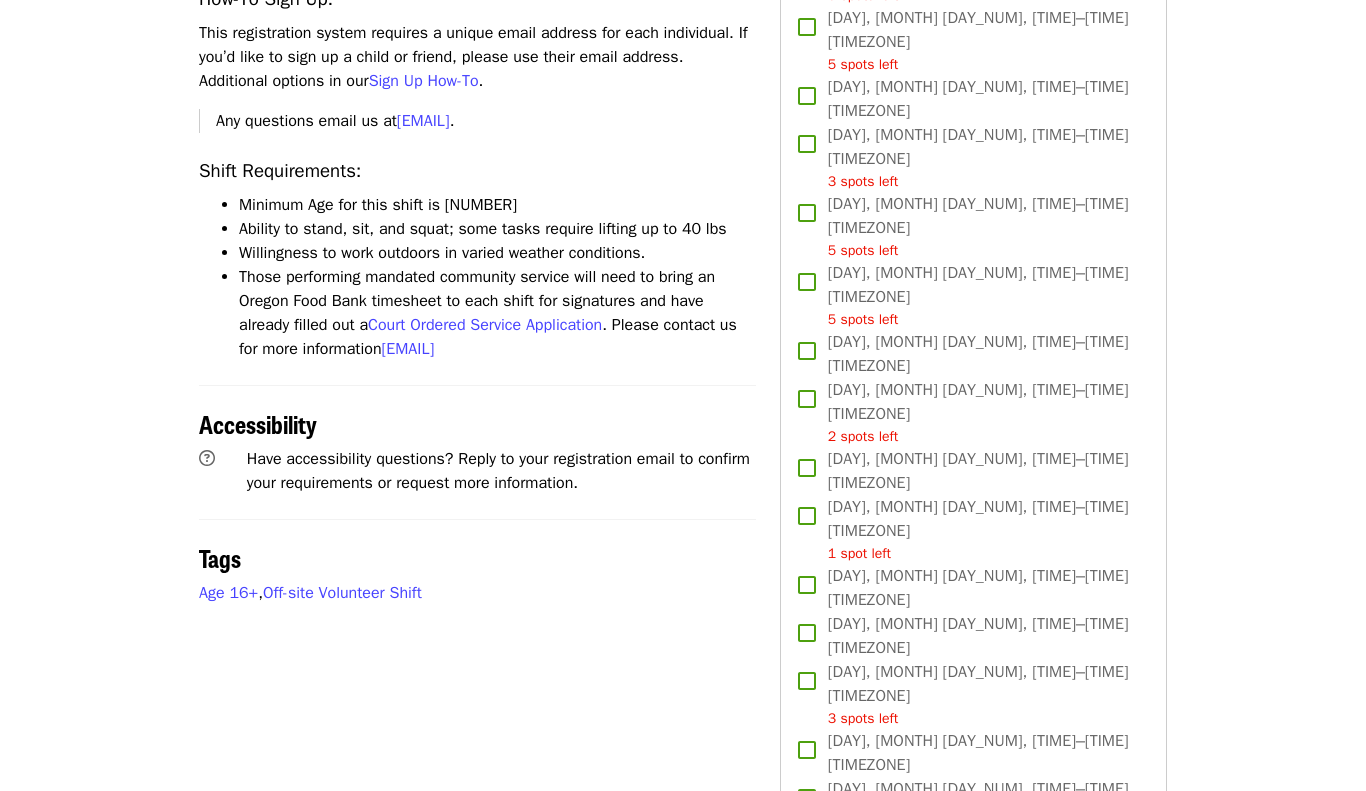 click on "Those performing mandated community service will need to bring an Oregon Food Bank timesheet to each shift for signatures and have already filled out a Court Ordered Service Application . Please contact us for more information [EMAIL]" at bounding box center [497, 313] 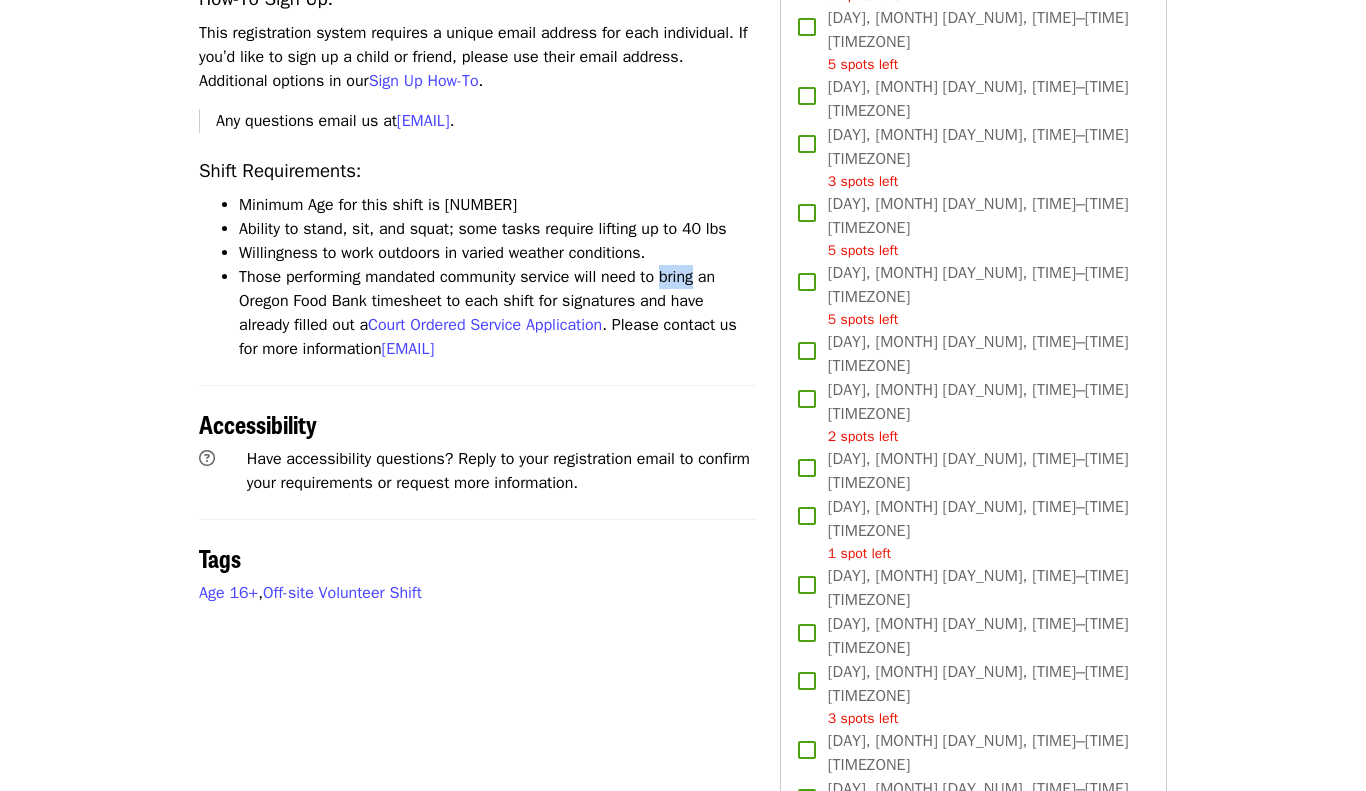 click on "Those performing mandated community service will need to bring an Oregon Food Bank timesheet to each shift for signatures and have already filled out a Court Ordered Service Application . Please contact us for more information [EMAIL]" at bounding box center [497, 313] 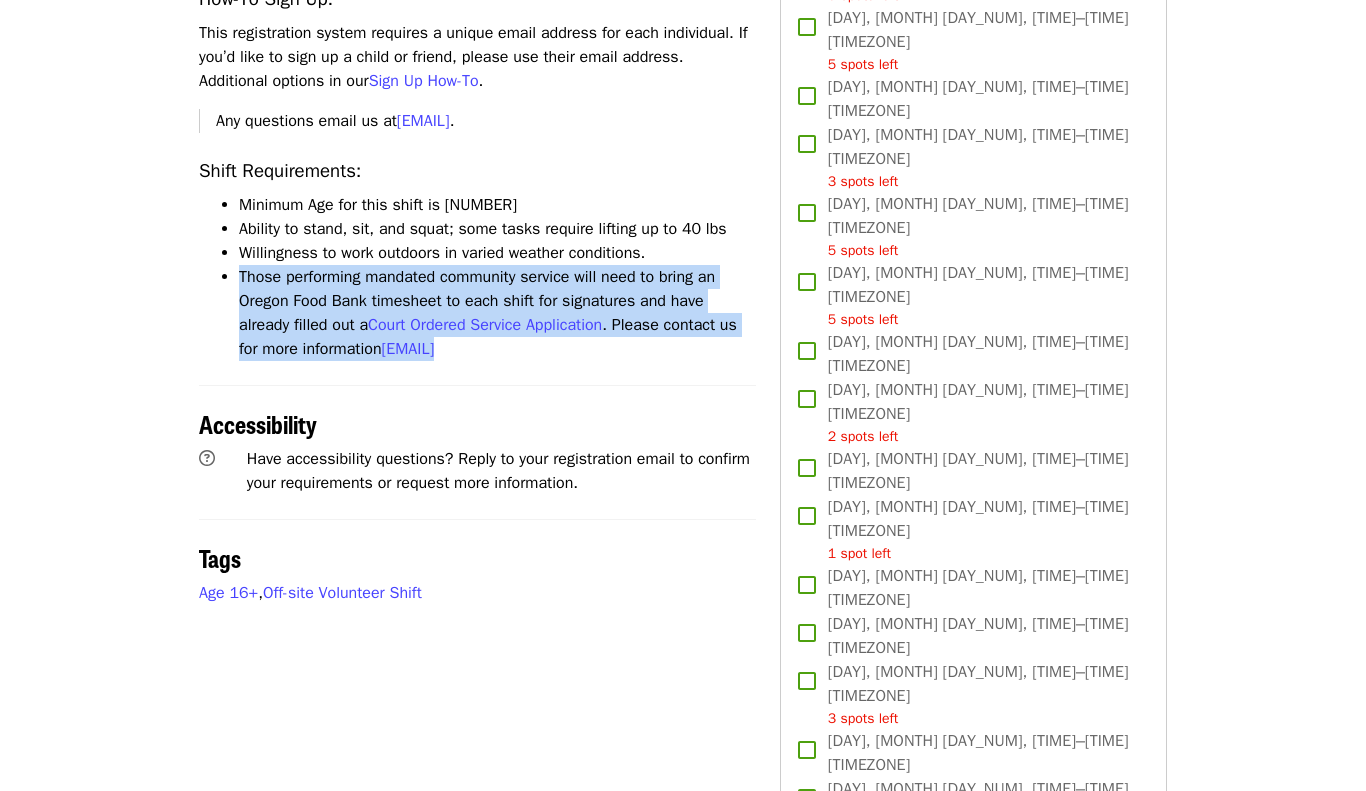 click on "Willingness to work outdoors in varied weather conditions." at bounding box center [497, 253] 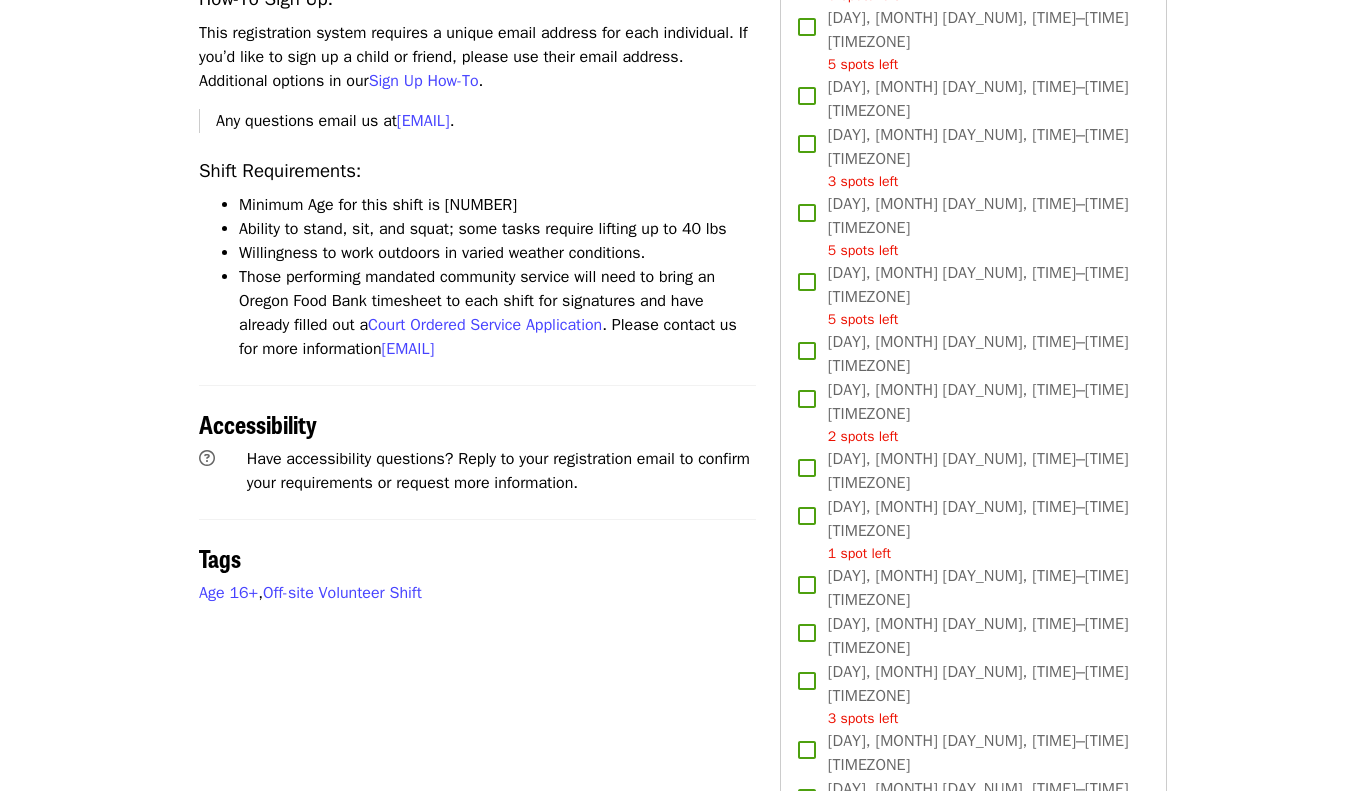 click on "Willingness to work outdoors in varied weather conditions." at bounding box center (497, 253) 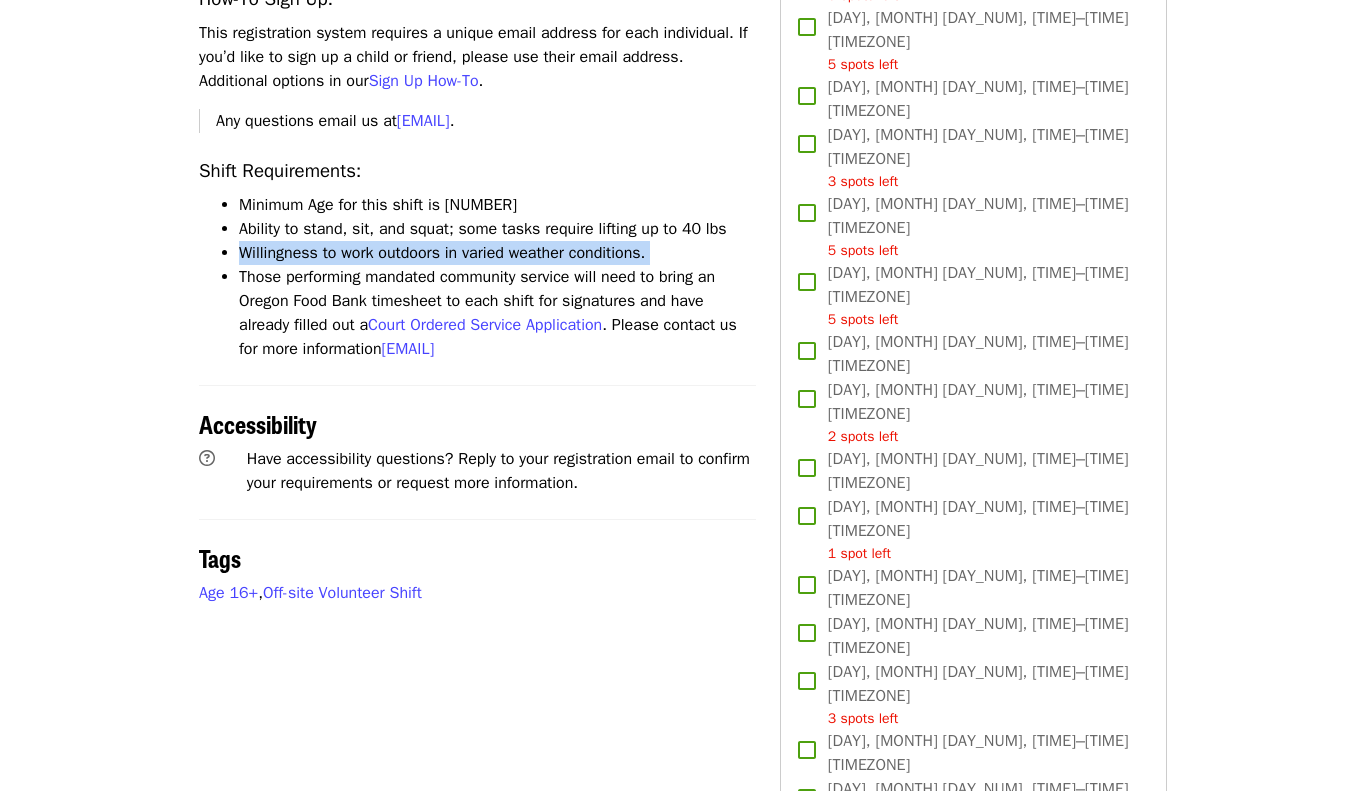 click on "Ability to stand, sit, and squat; some tasks require lifting up to 40 lbs" at bounding box center (497, 229) 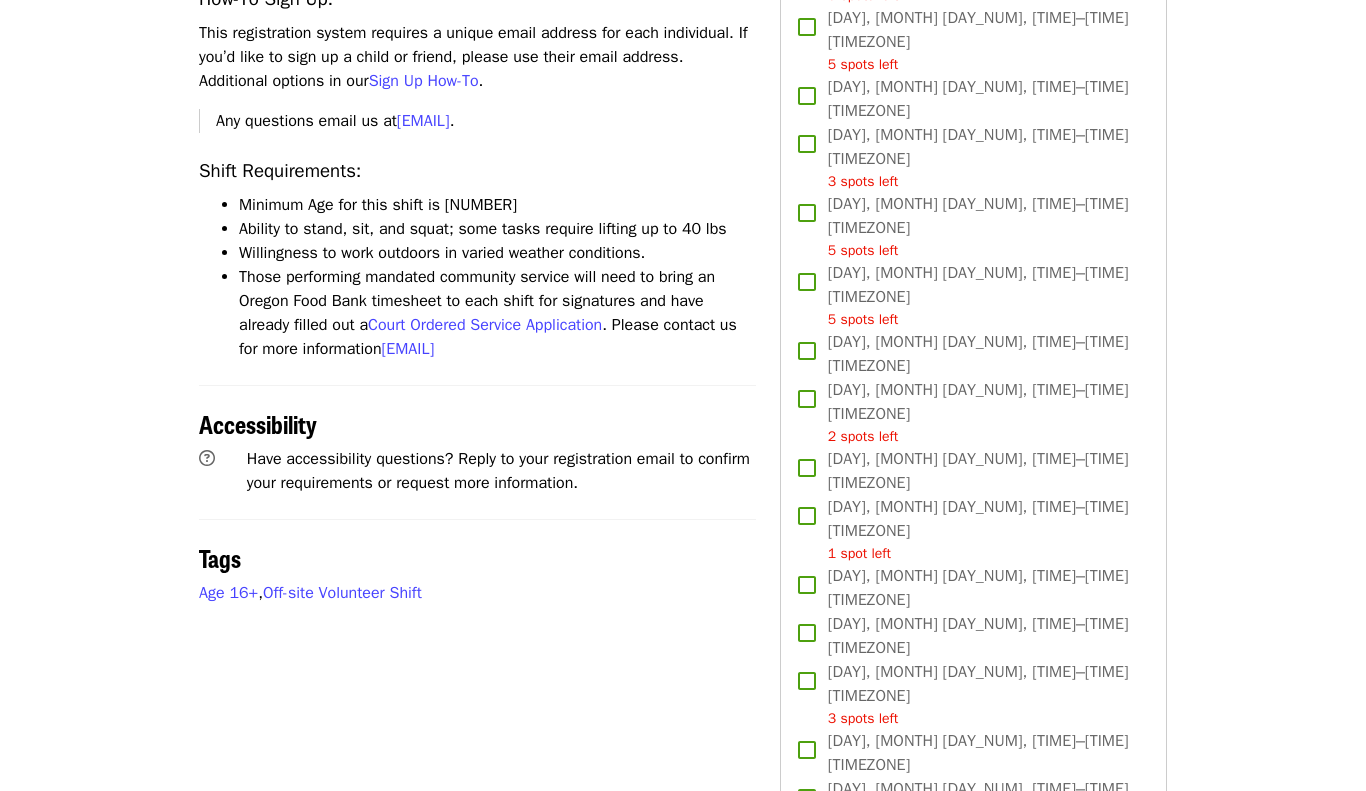 click on "Ability to stand, sit, and squat; some tasks require lifting up to 40 lbs" at bounding box center [497, 229] 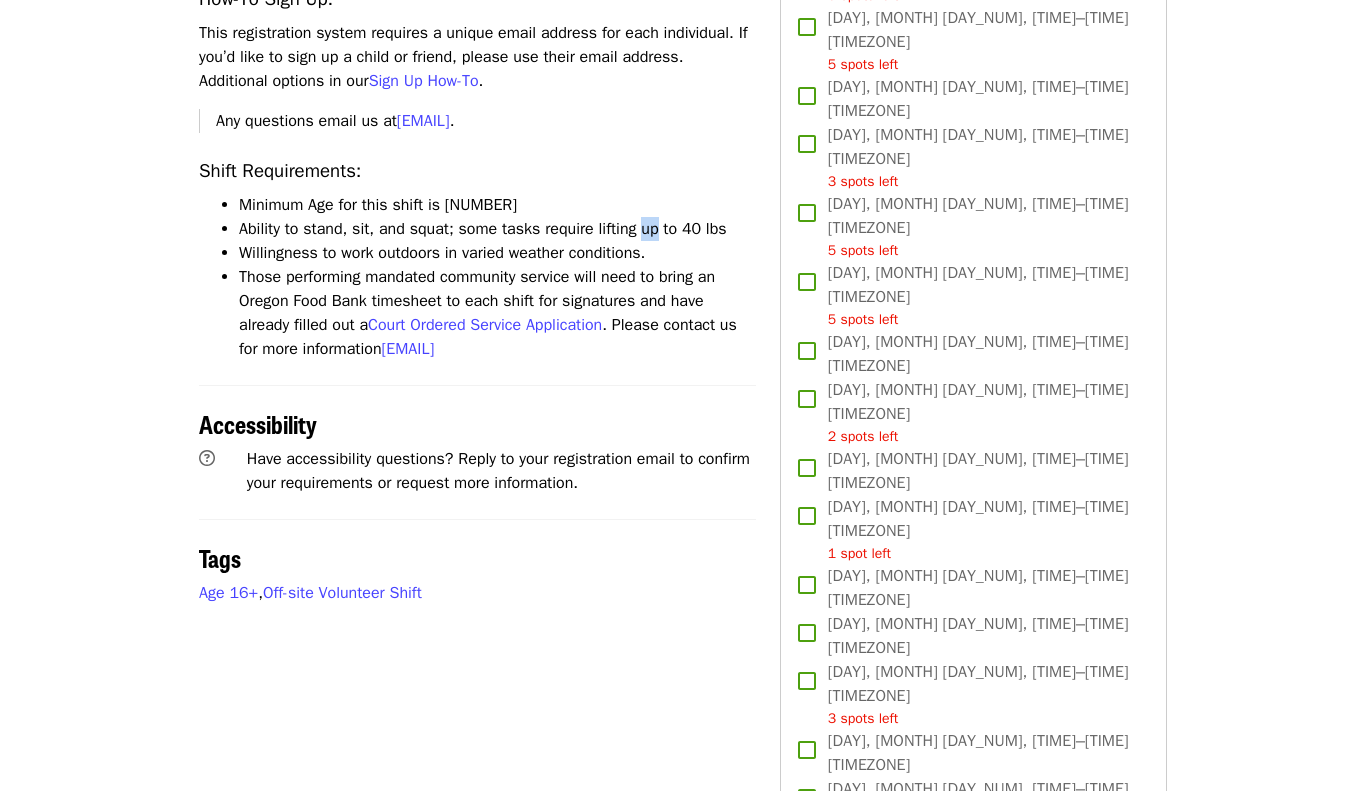 click on "Ability to stand, sit, and squat; some tasks require lifting up to 40 lbs" at bounding box center [497, 229] 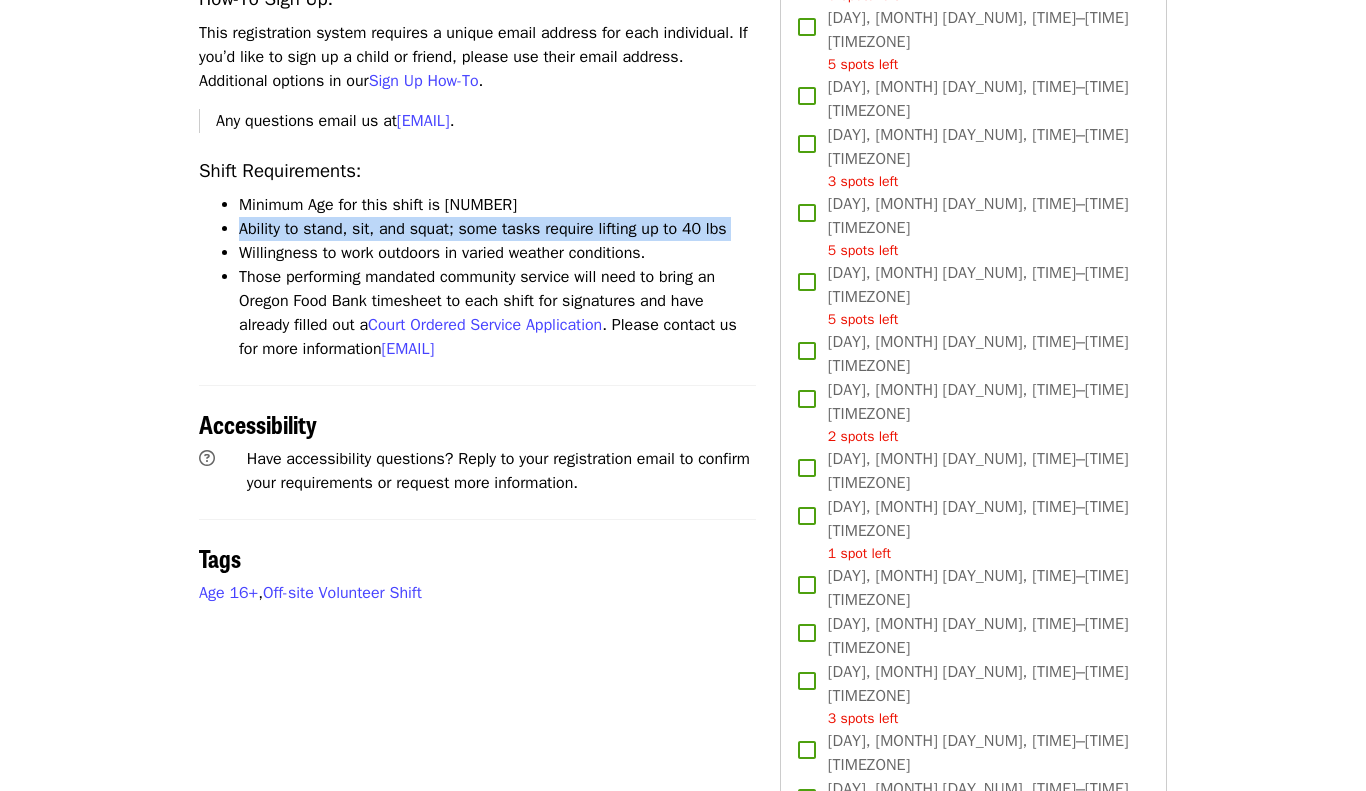click on "Minimum Age for this shift is [NUMBER]" at bounding box center [497, 205] 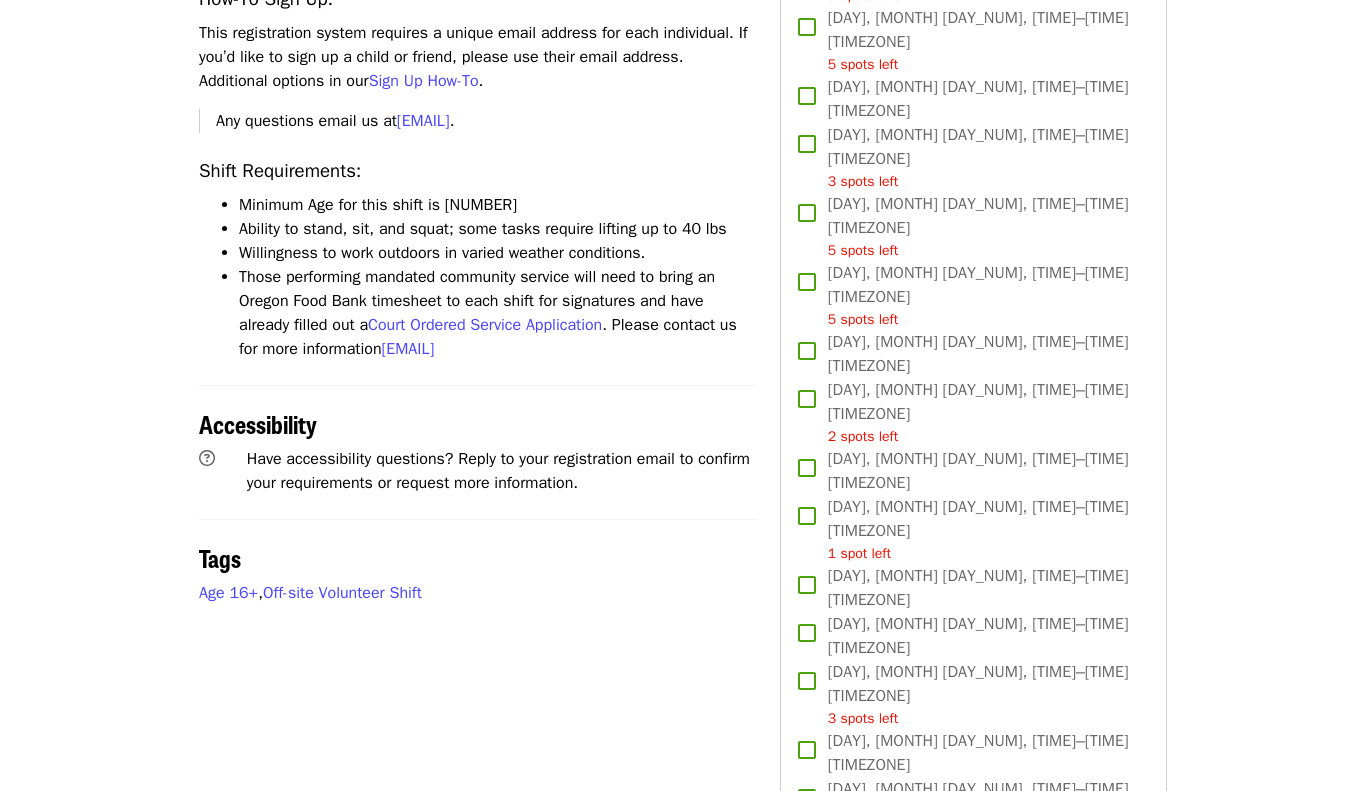 click on "Minimum Age for this shift is [NUMBER]" at bounding box center (497, 205) 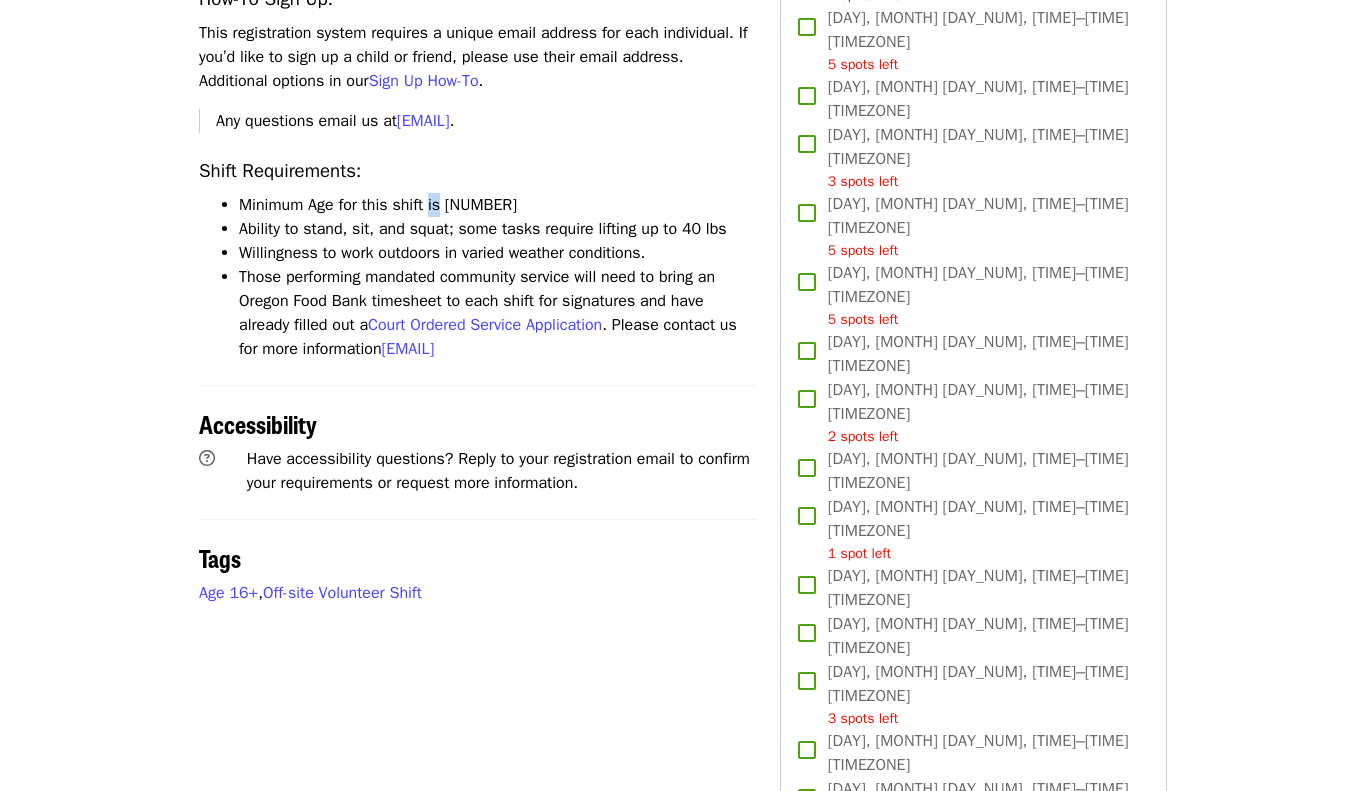click on "Minimum Age for this shift is [NUMBER]" at bounding box center (497, 205) 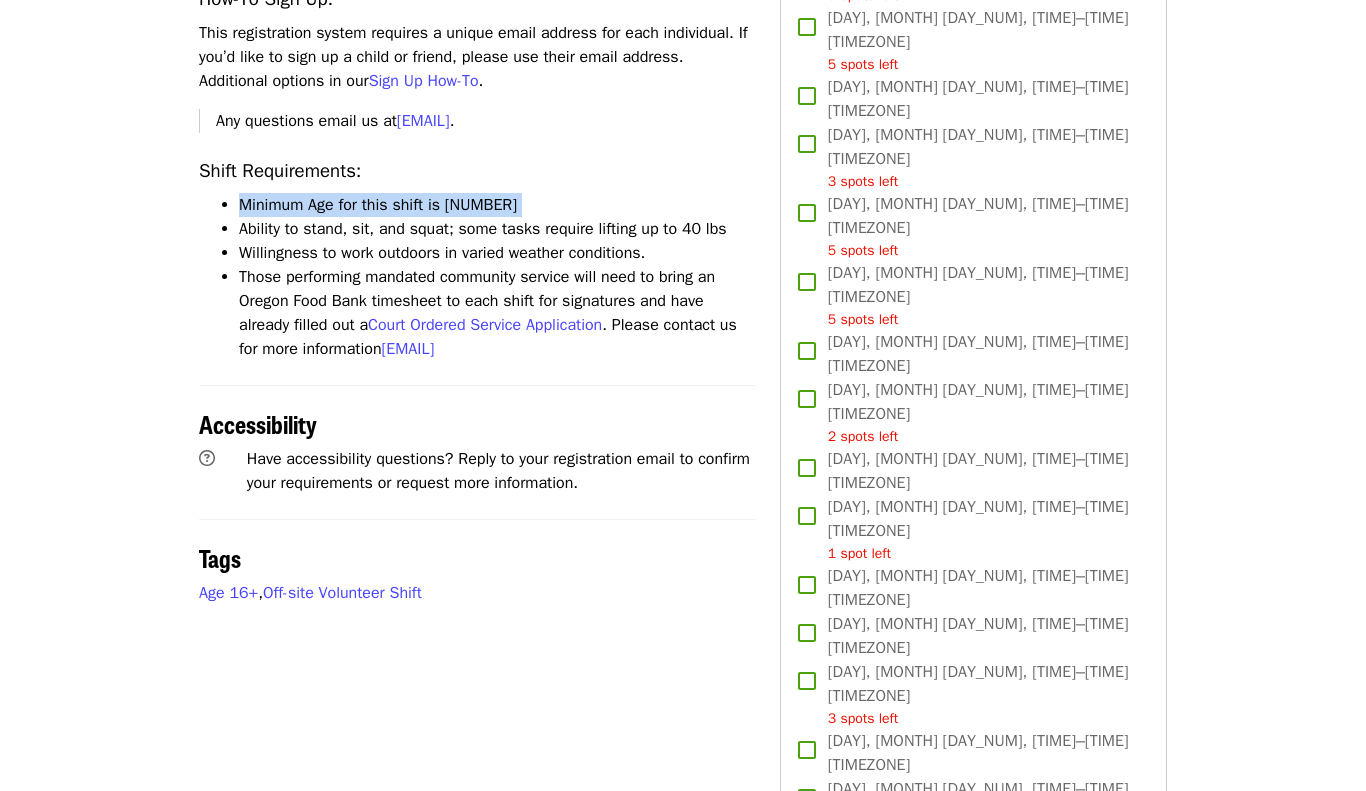 click on "Minimum Age for this shift is [NUMBER]" at bounding box center [497, 205] 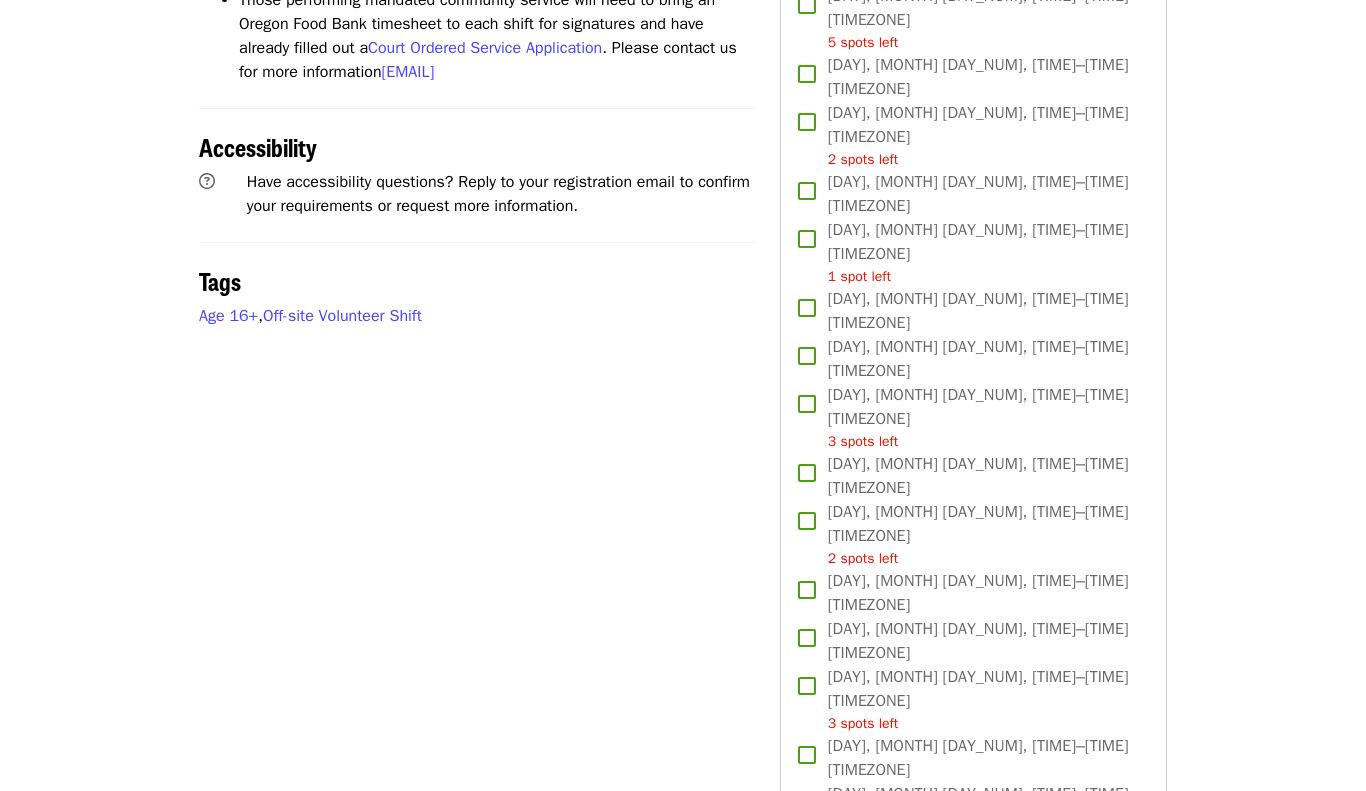 scroll, scrollTop: 1326, scrollLeft: 0, axis: vertical 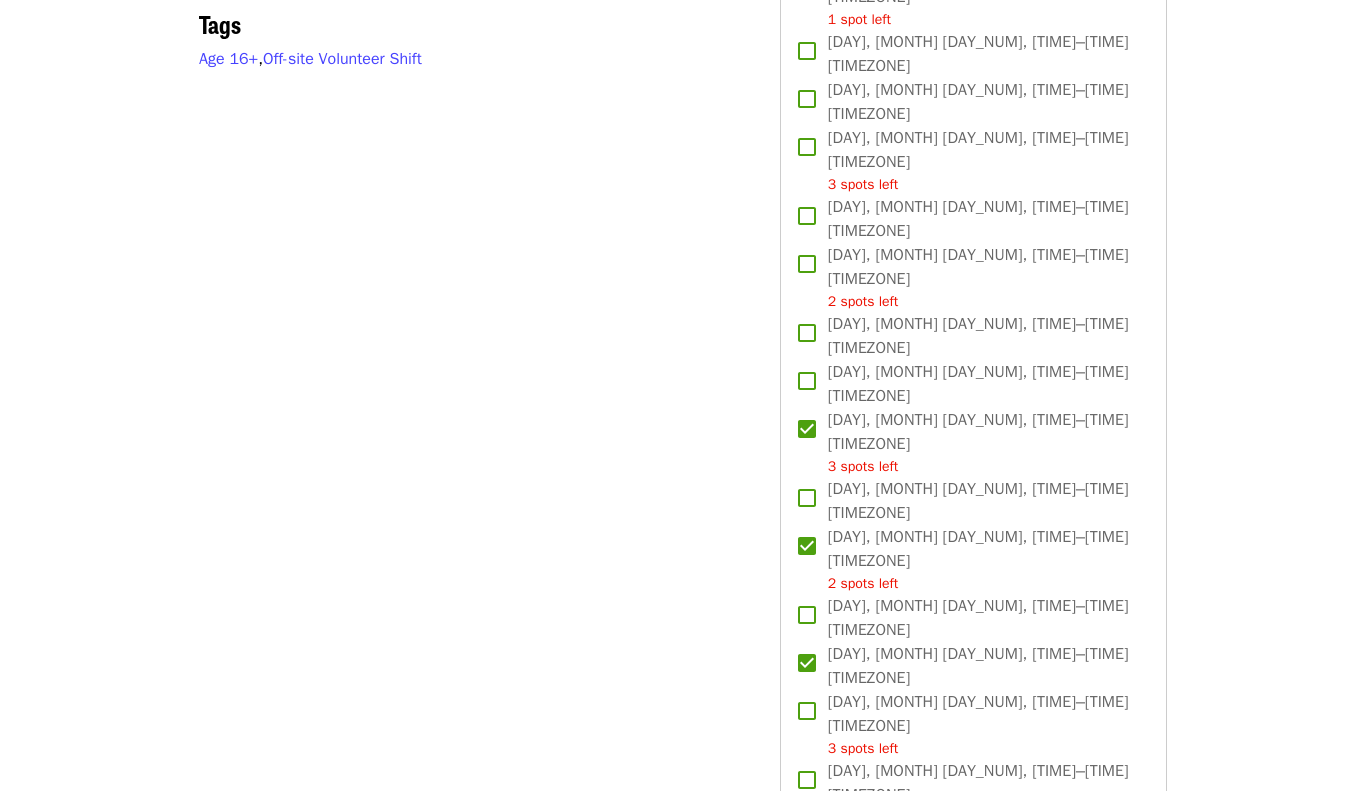 click on "Attend as [NAME]" at bounding box center [973, 1105] 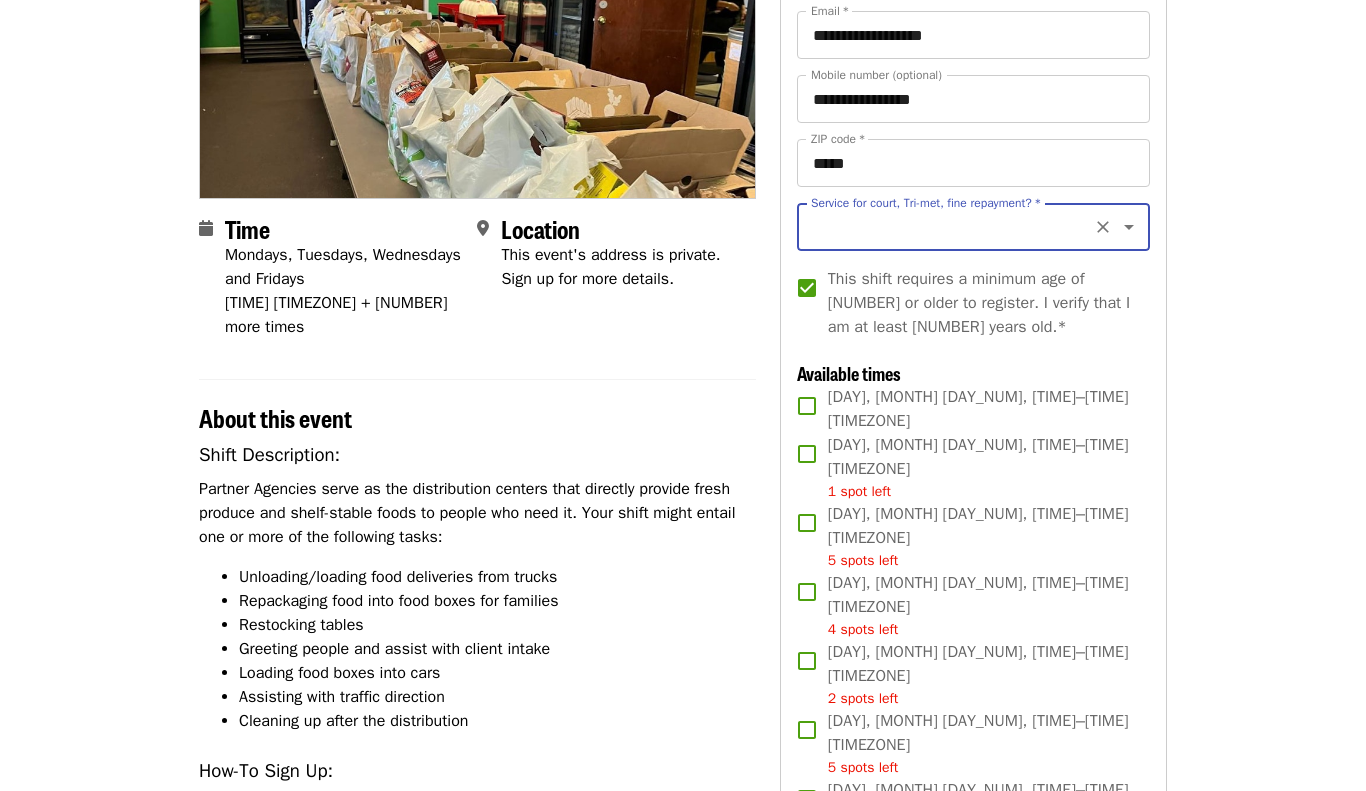 scroll, scrollTop: 277, scrollLeft: 0, axis: vertical 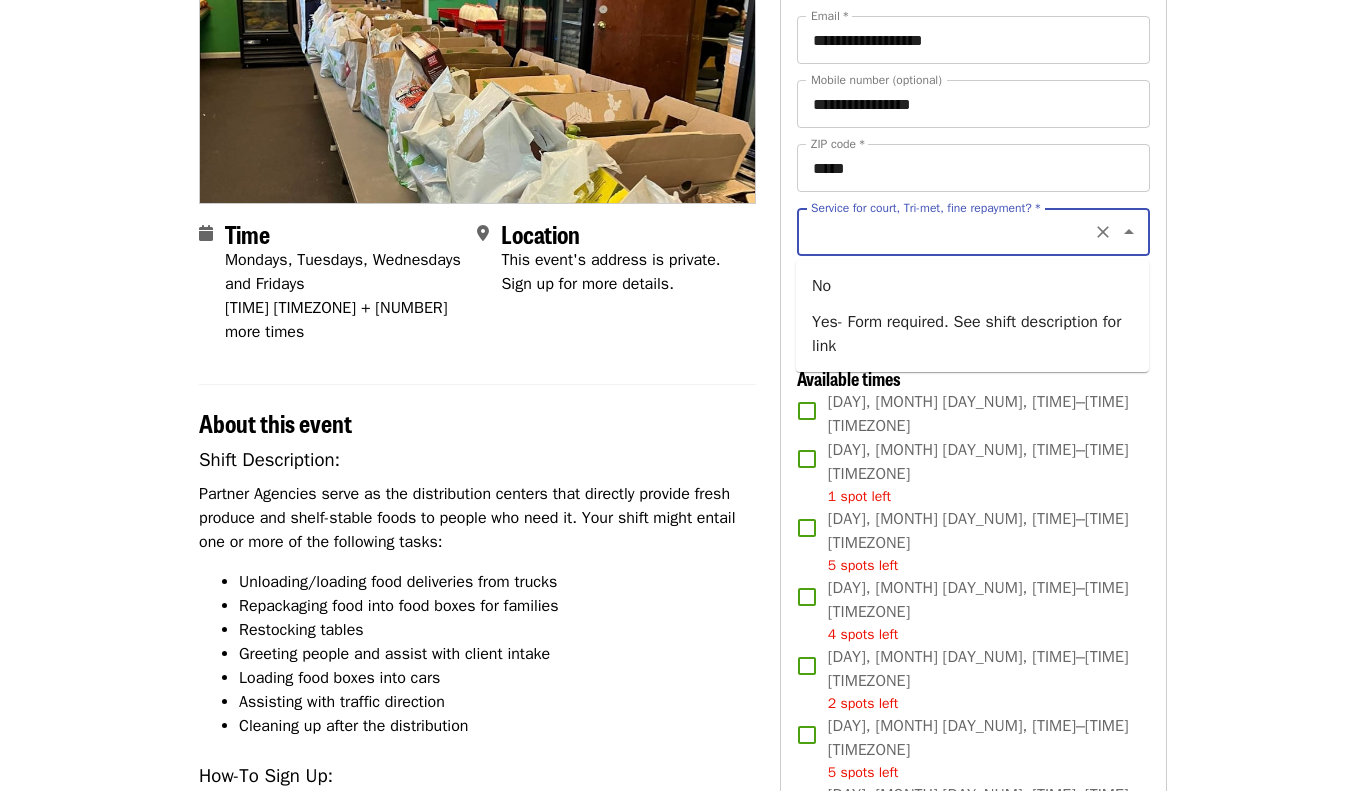 click on "Service for court, Tri-met, fine repayment? *" at bounding box center [949, 232] 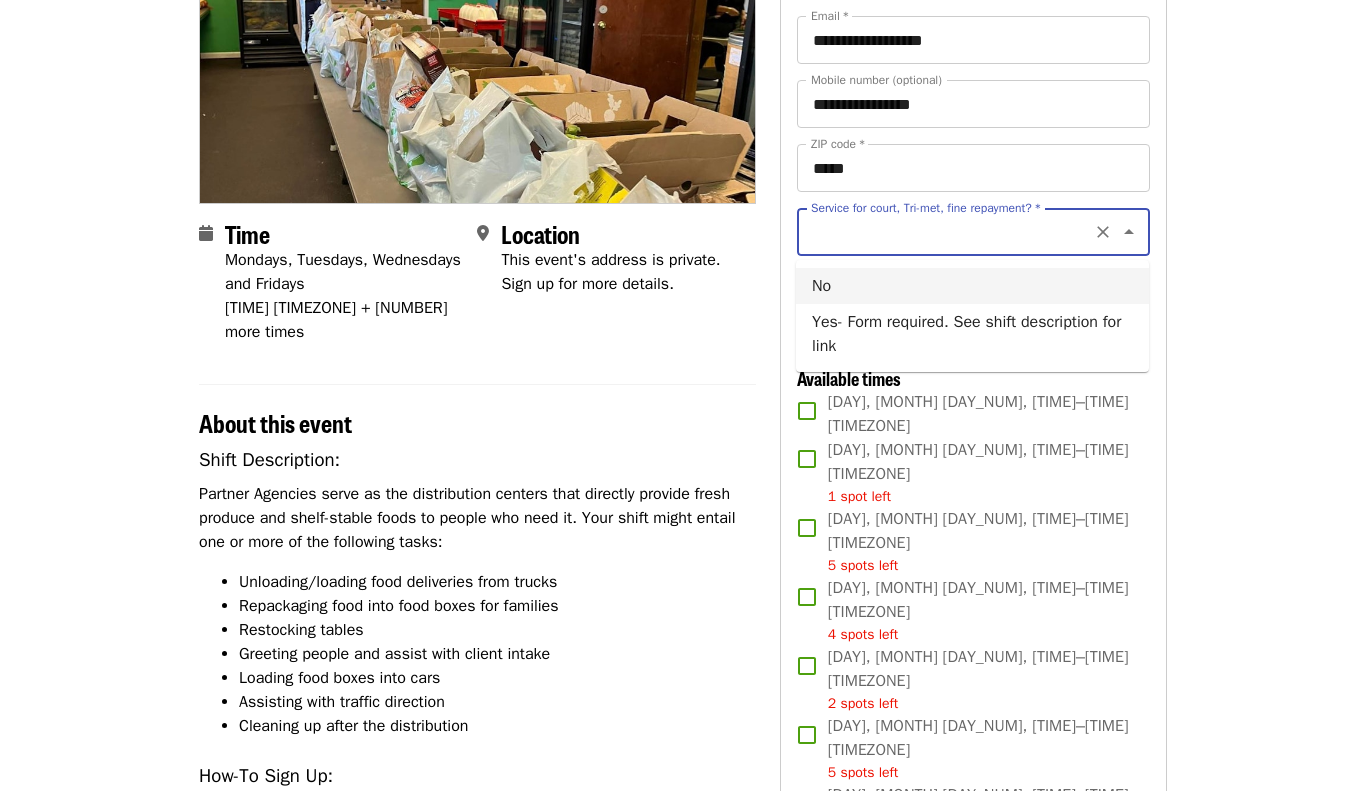 click on "No" at bounding box center (972, 286) 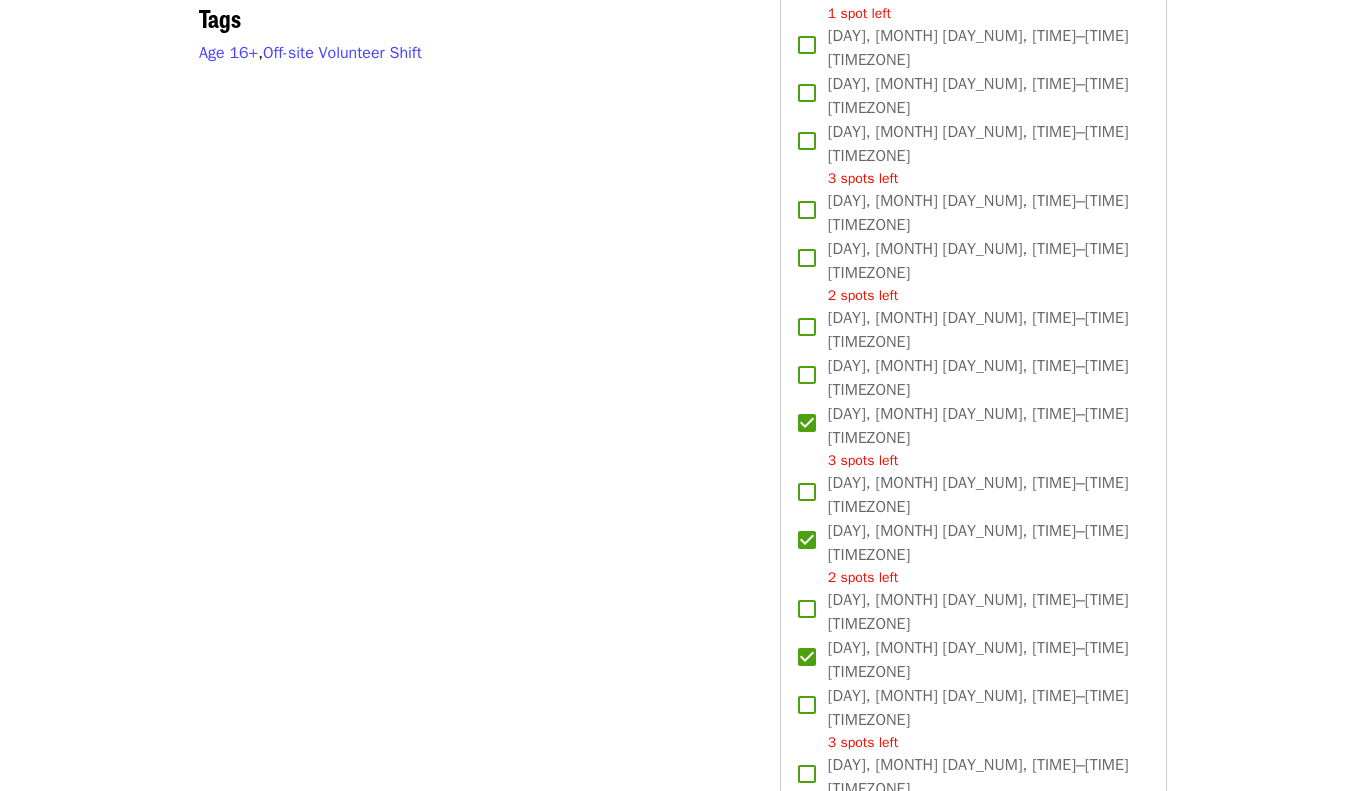 scroll, scrollTop: 1608, scrollLeft: 0, axis: vertical 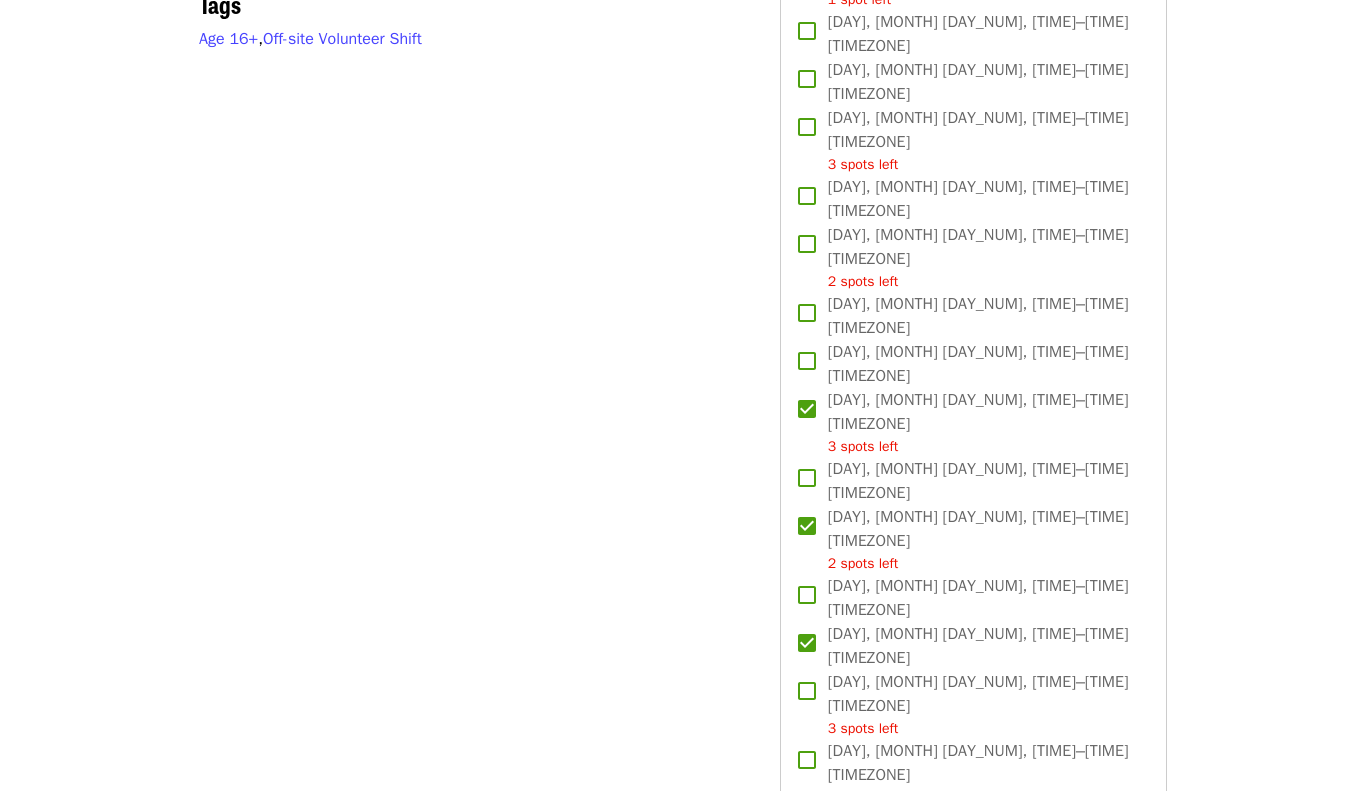 click on "Attend as [NAME]" at bounding box center [973, 1085] 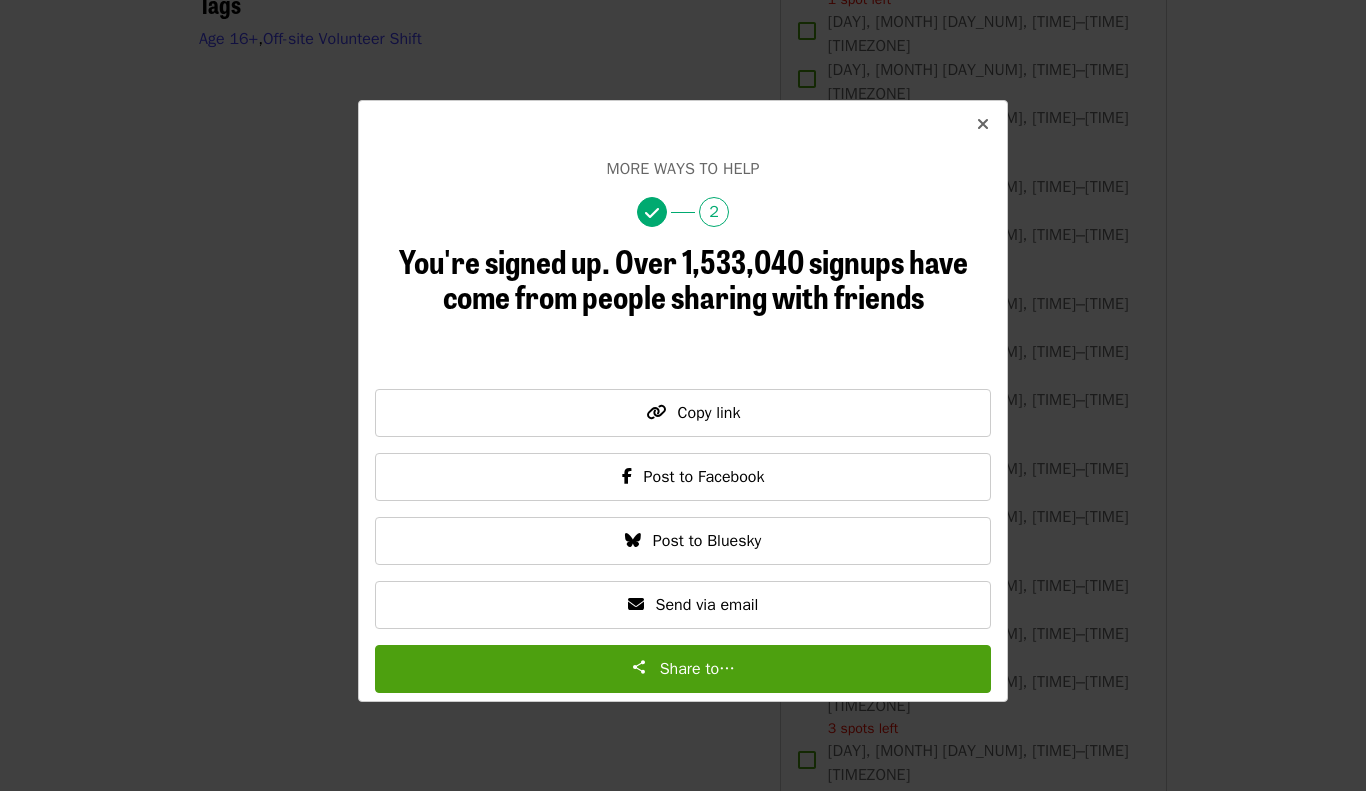 click at bounding box center (983, 124) 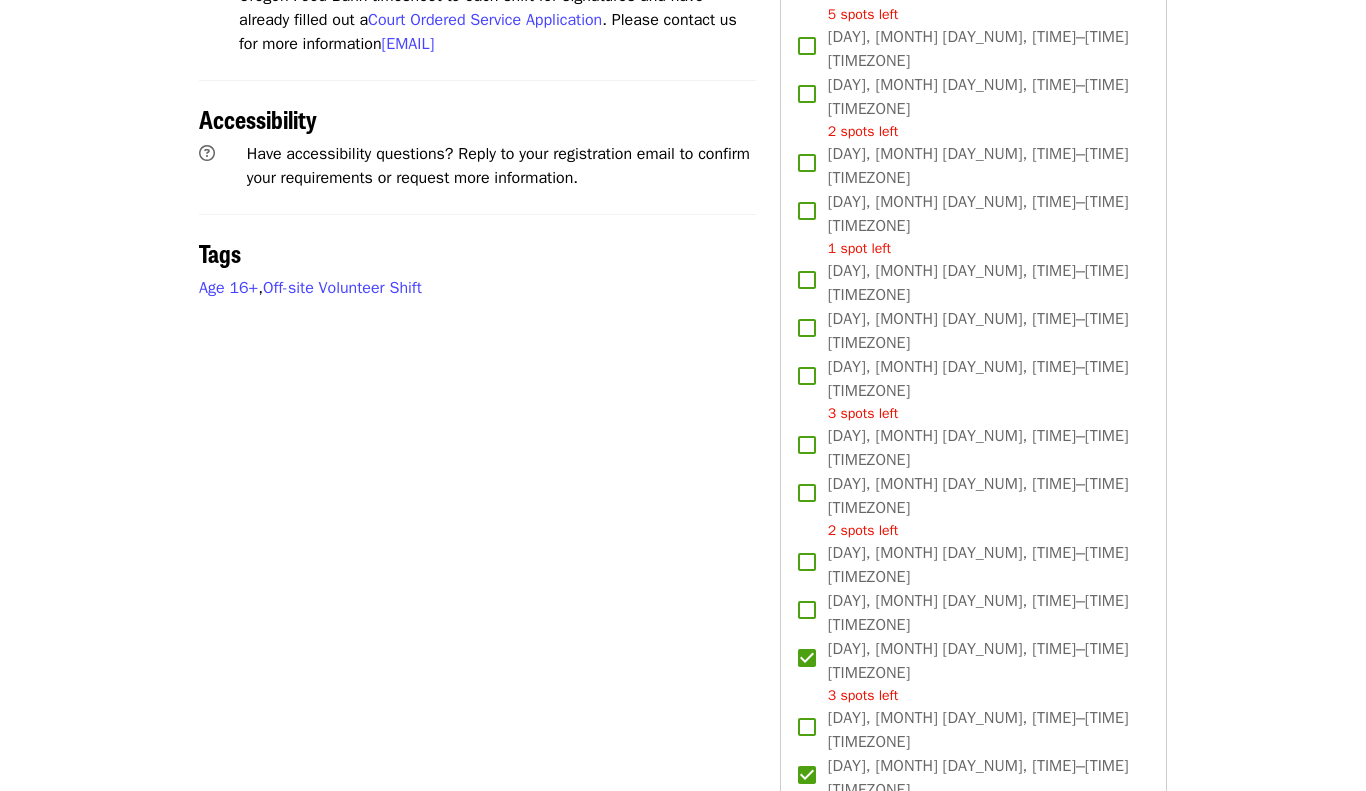 scroll, scrollTop: 1391, scrollLeft: 0, axis: vertical 